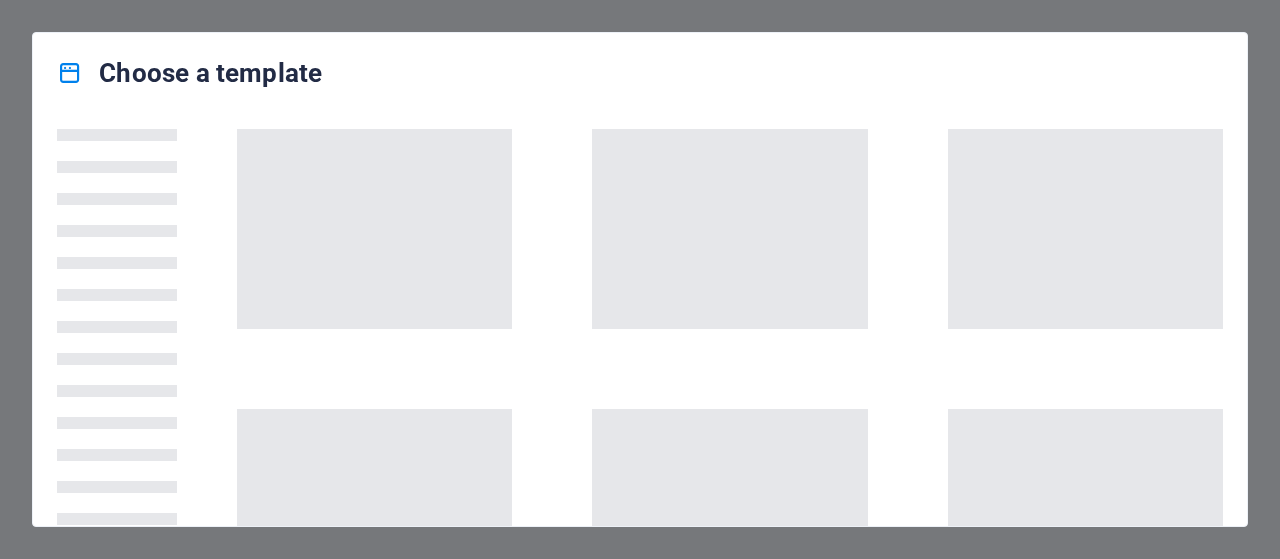 scroll, scrollTop: 0, scrollLeft: 0, axis: both 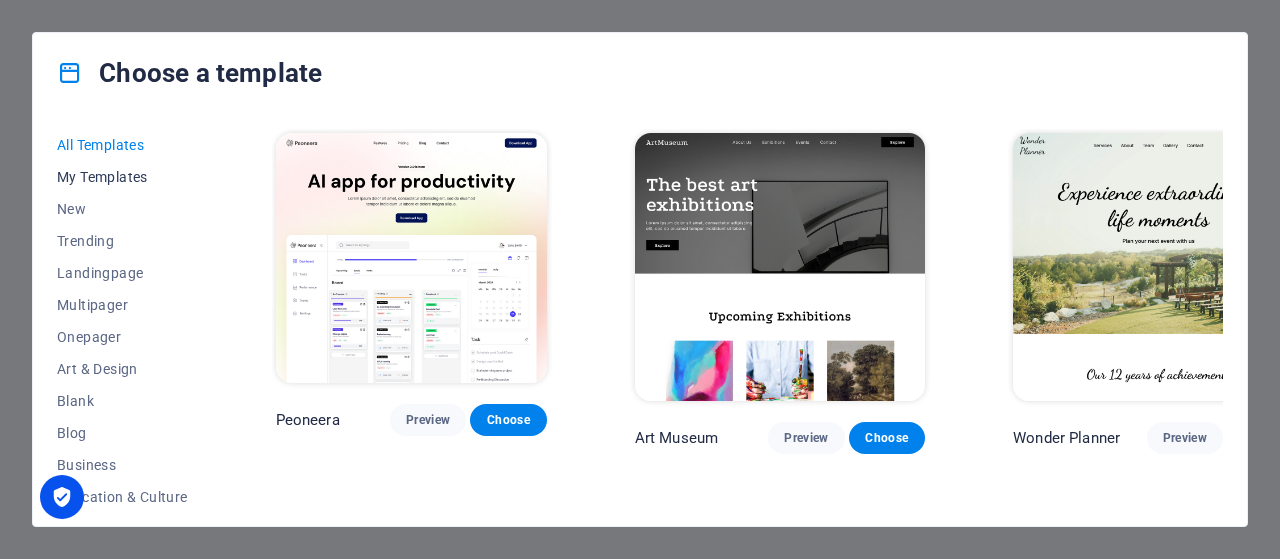 click on "My Templates" at bounding box center [122, 177] 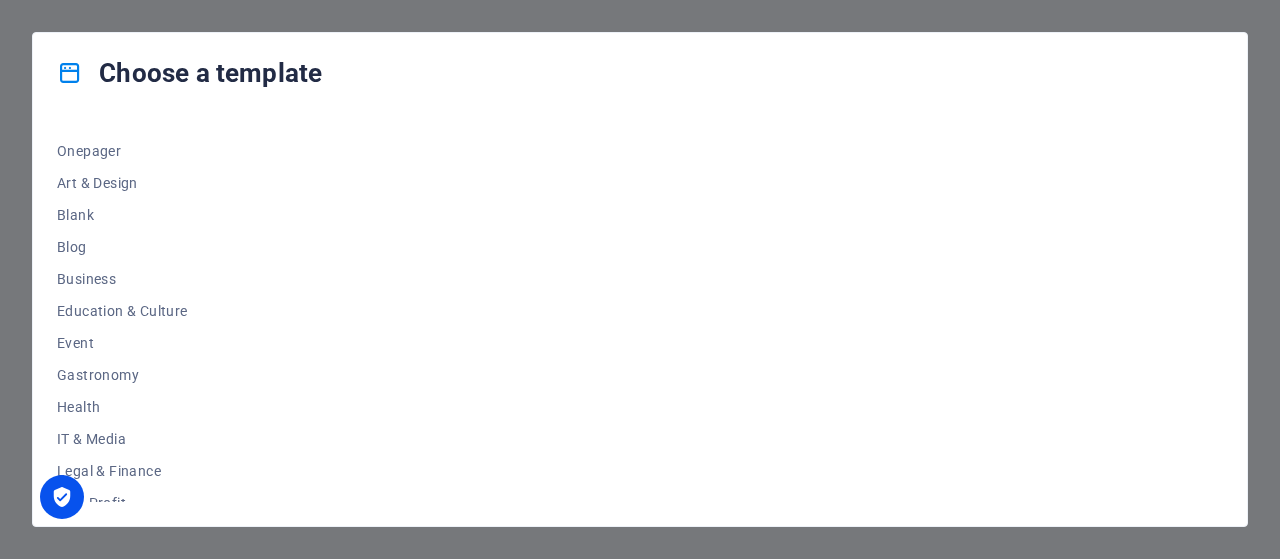 scroll, scrollTop: 200, scrollLeft: 0, axis: vertical 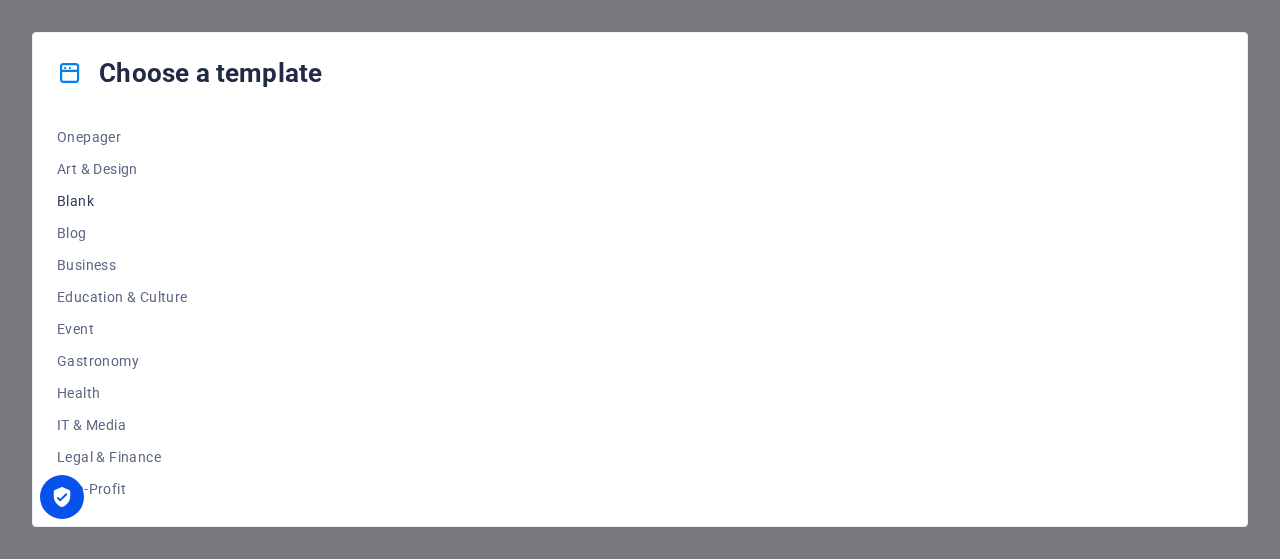 click on "Blank" at bounding box center [122, 201] 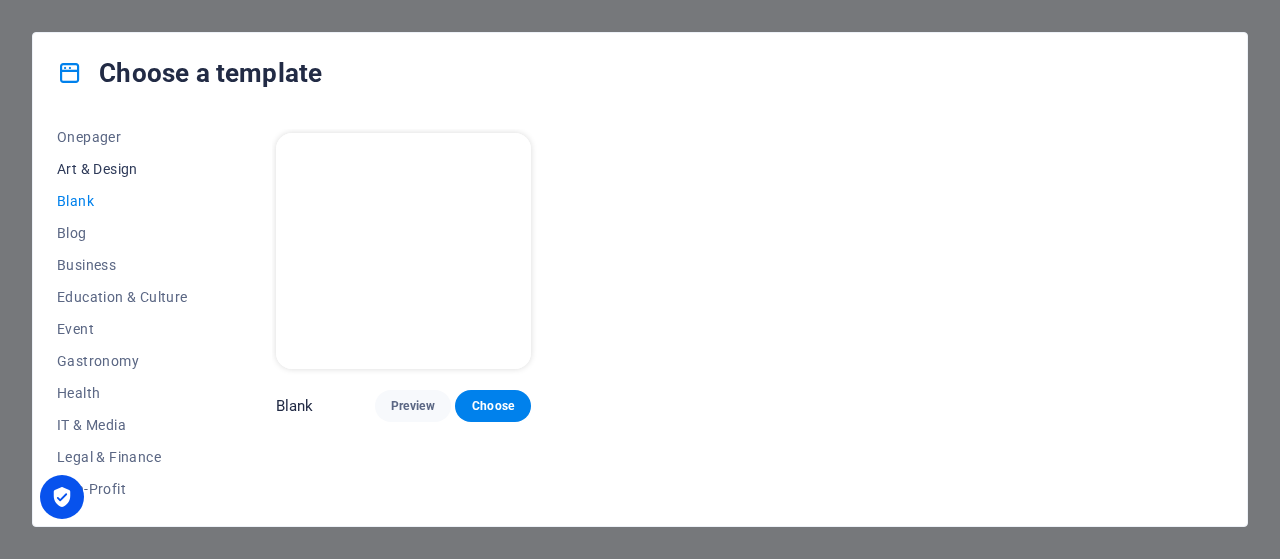 click on "Art & Design" at bounding box center (122, 169) 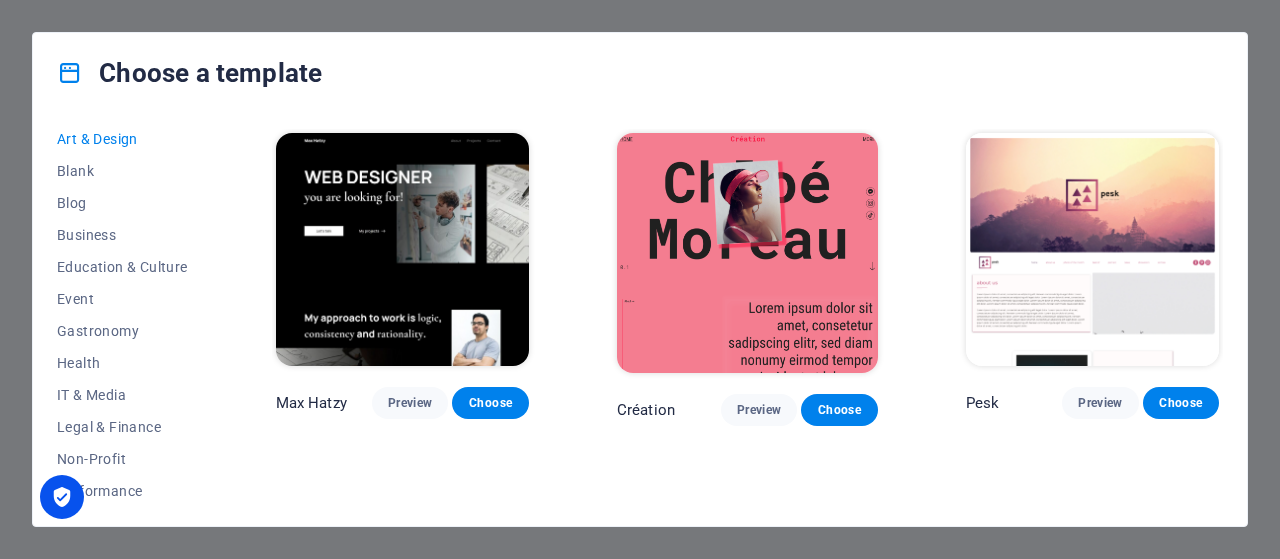 scroll, scrollTop: 300, scrollLeft: 0, axis: vertical 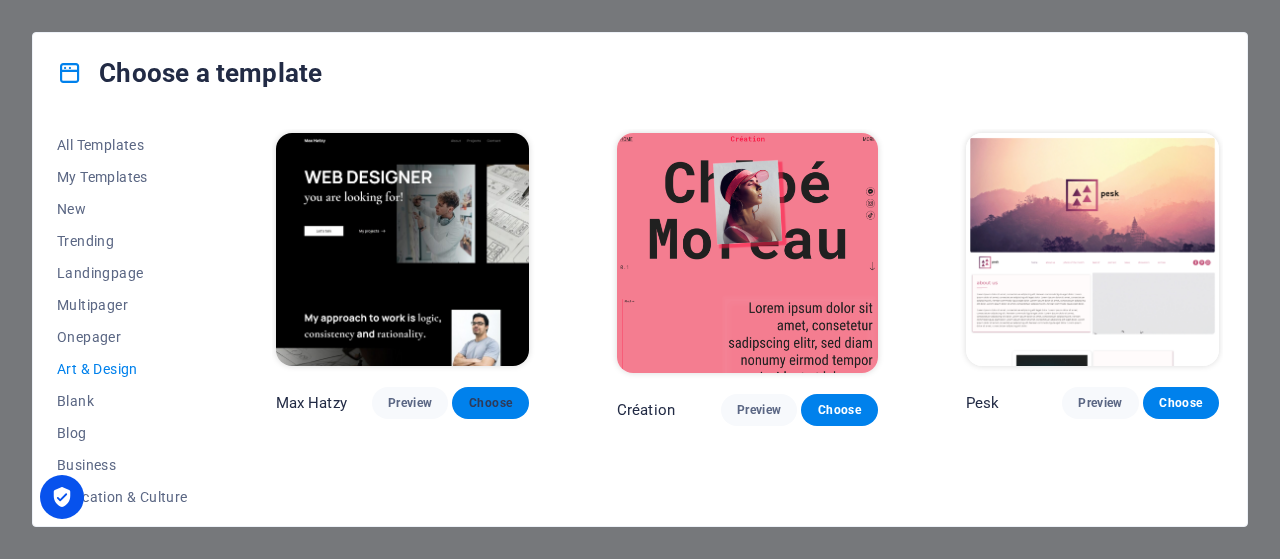 click on "Choose" at bounding box center [490, 403] 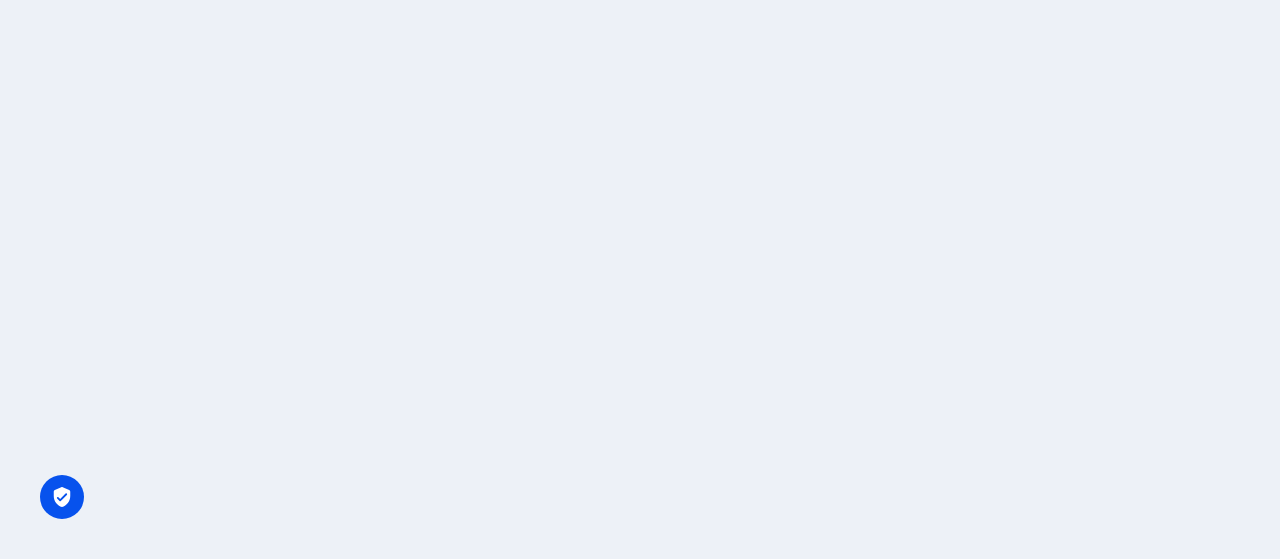 scroll, scrollTop: 0, scrollLeft: 0, axis: both 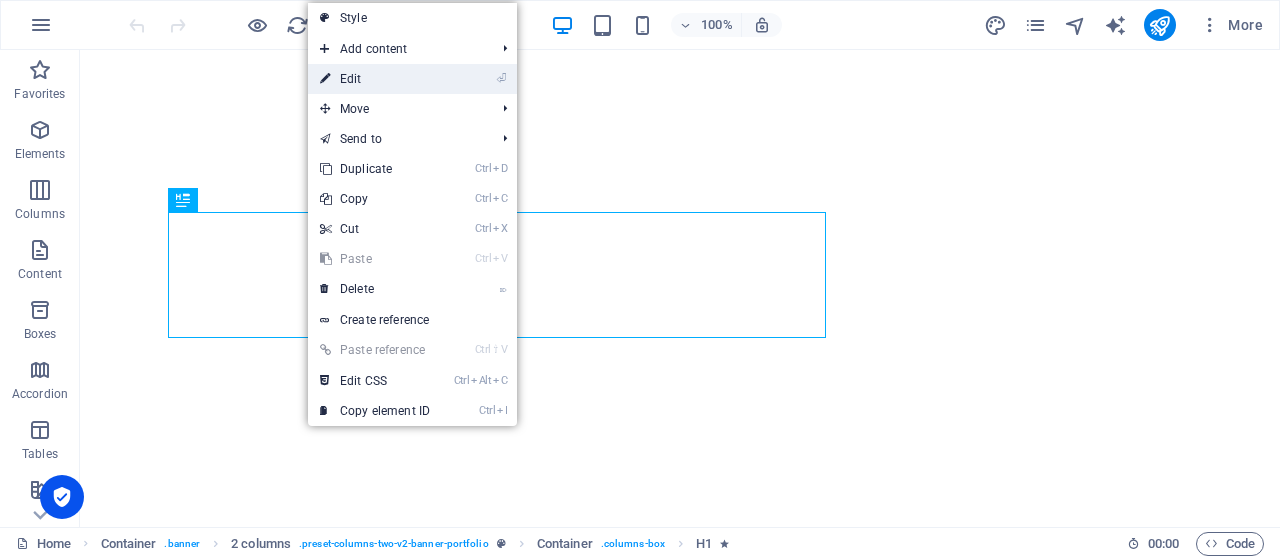 click on "⏎  Edit" at bounding box center [375, 79] 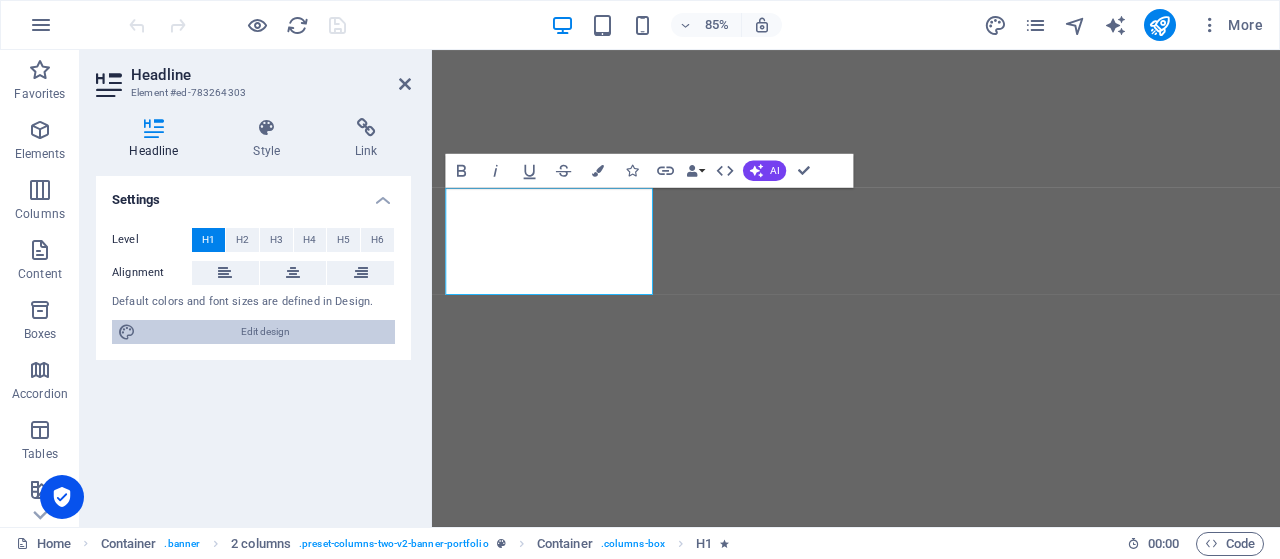 click on "Edit design" at bounding box center (265, 332) 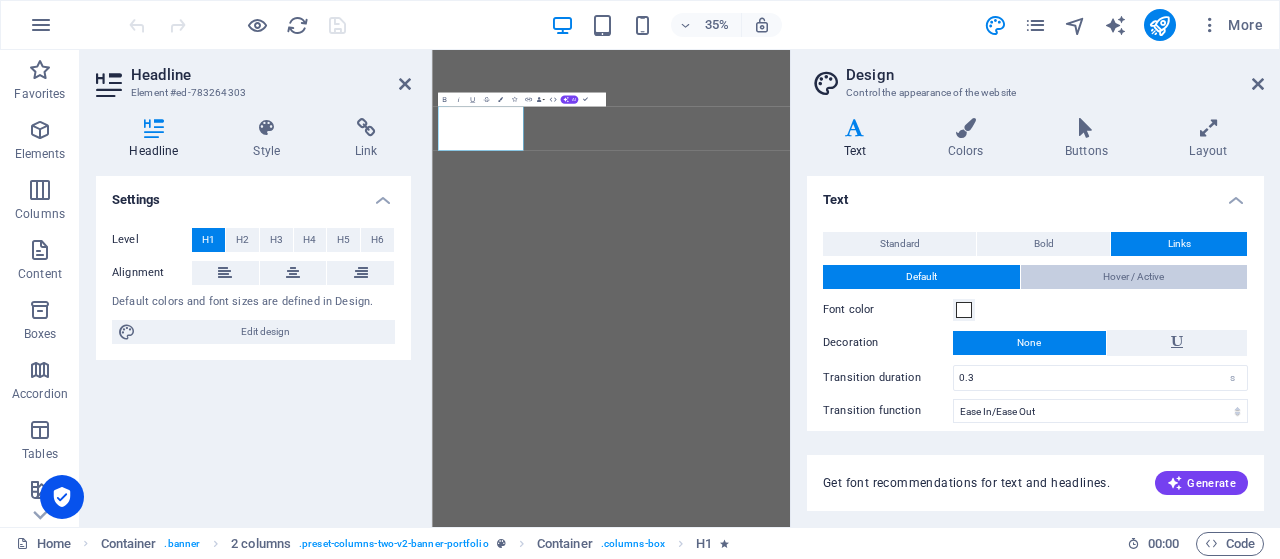 click on "Hover / Active" at bounding box center (1134, 277) 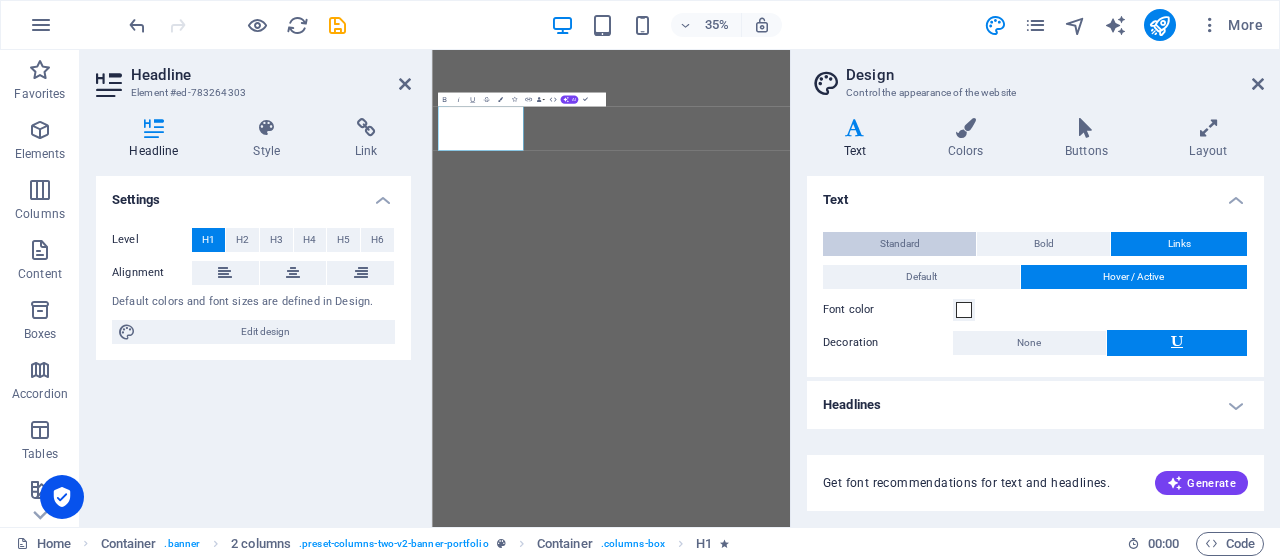 click on "Standard" at bounding box center [899, 244] 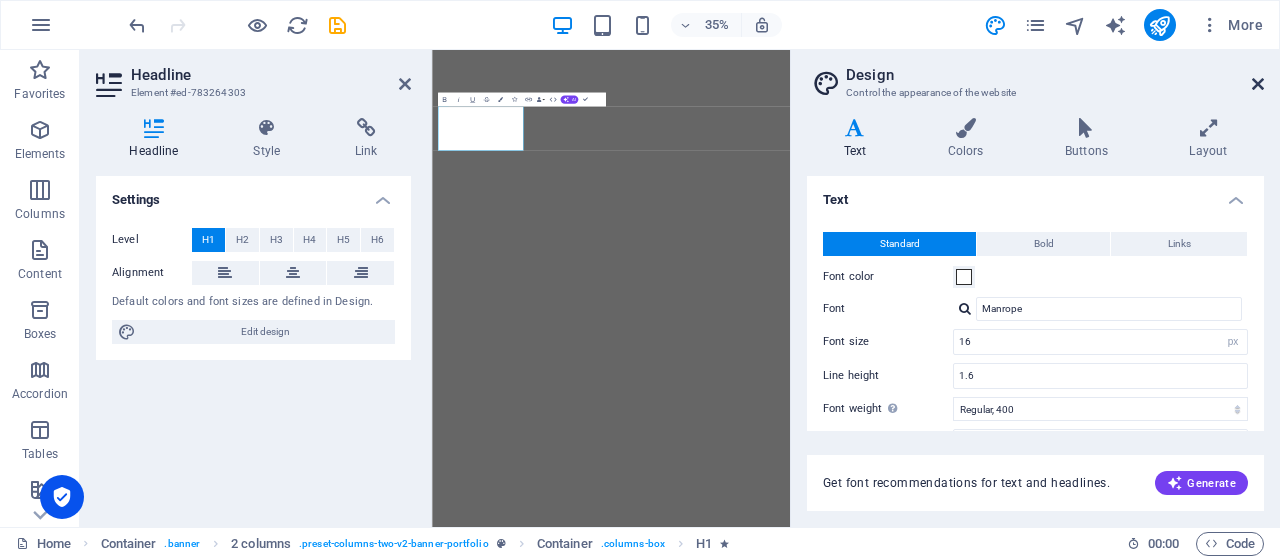 click at bounding box center [1258, 84] 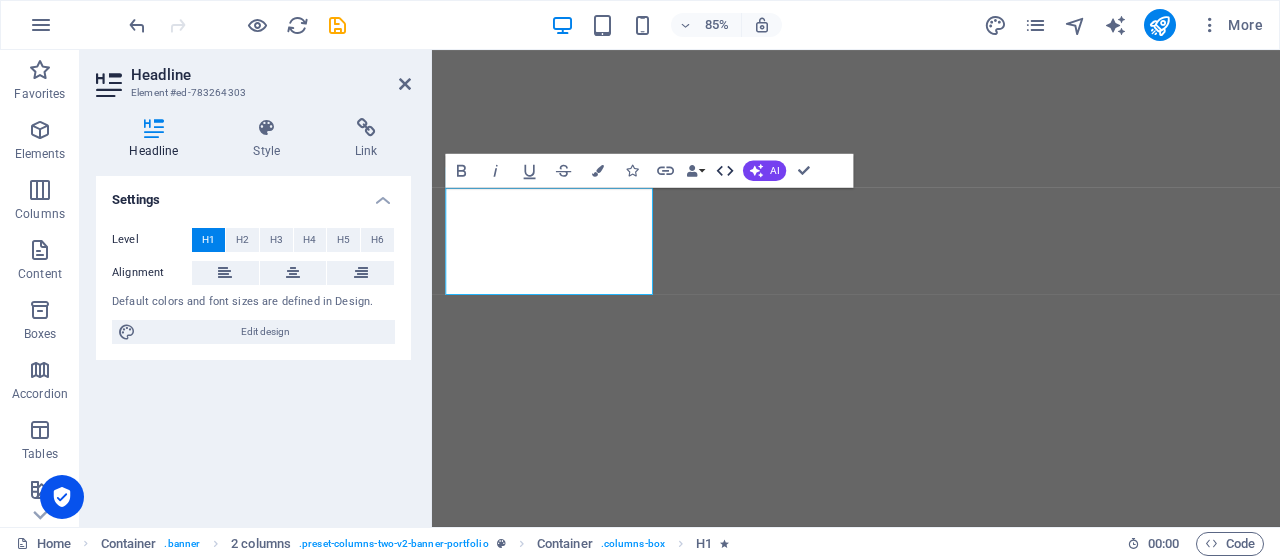 click 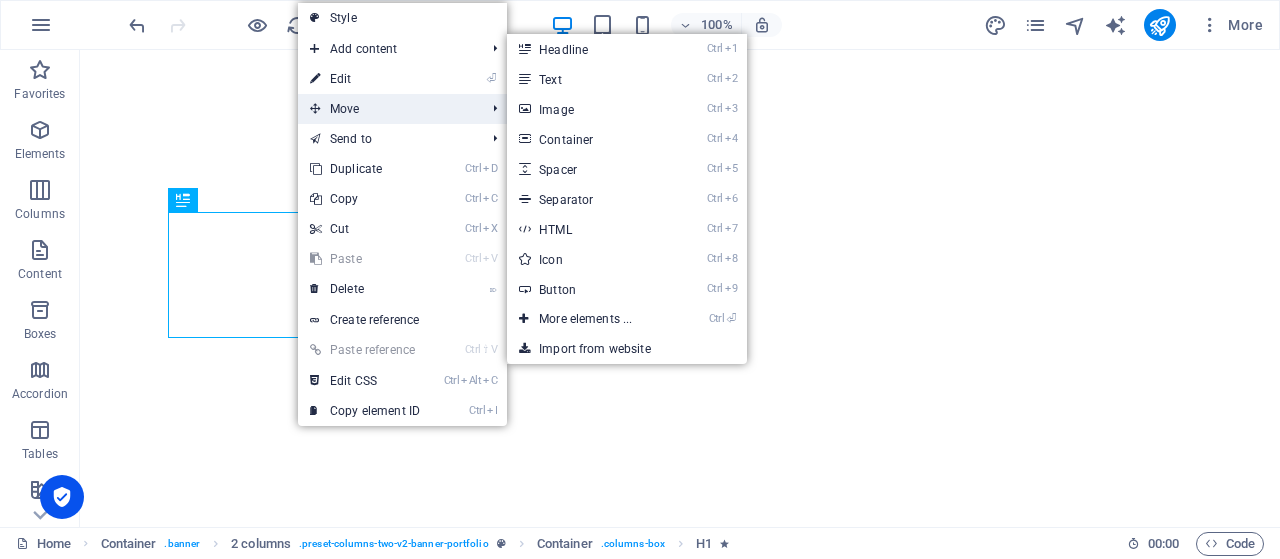 drag, startPoint x: 325, startPoint y: 55, endPoint x: 360, endPoint y: 102, distance: 58.60034 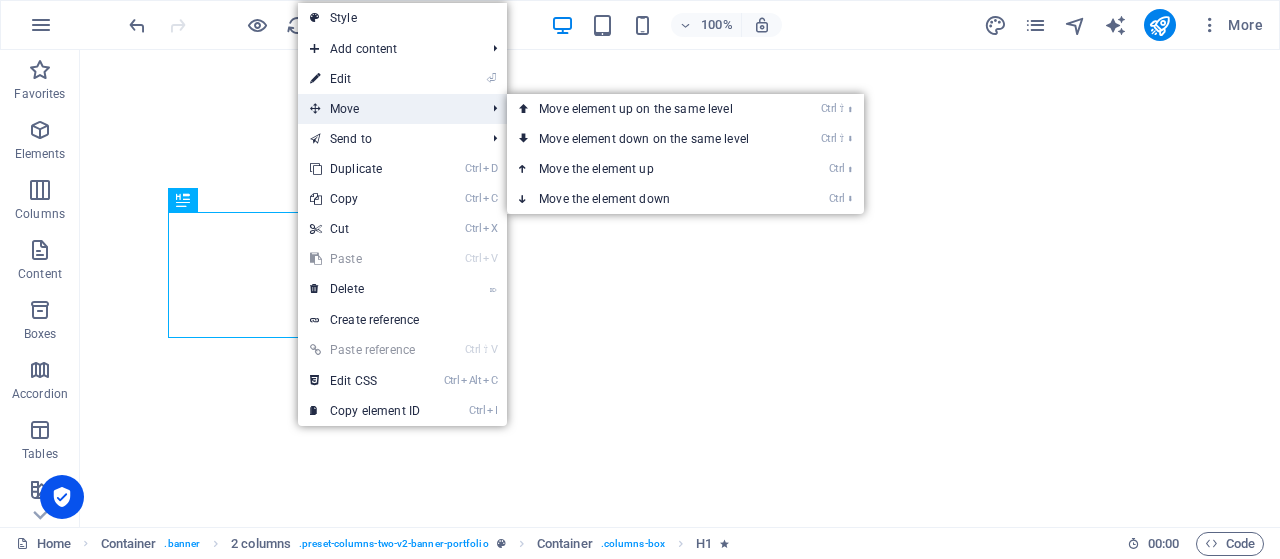 click on "Move" at bounding box center [387, 109] 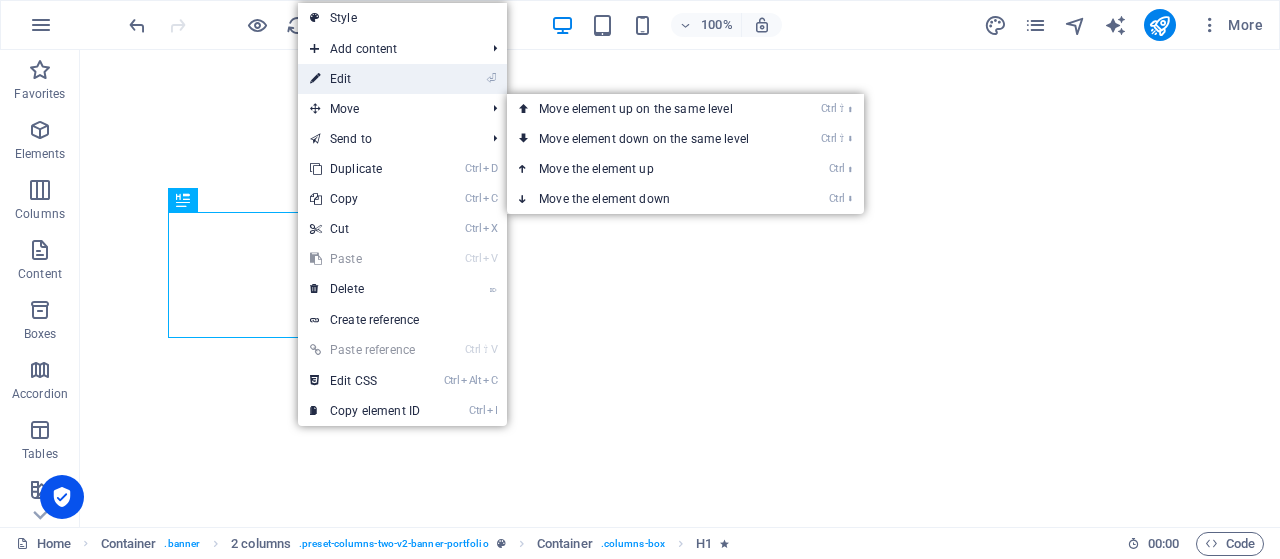 click on "⏎  Edit" at bounding box center [365, 79] 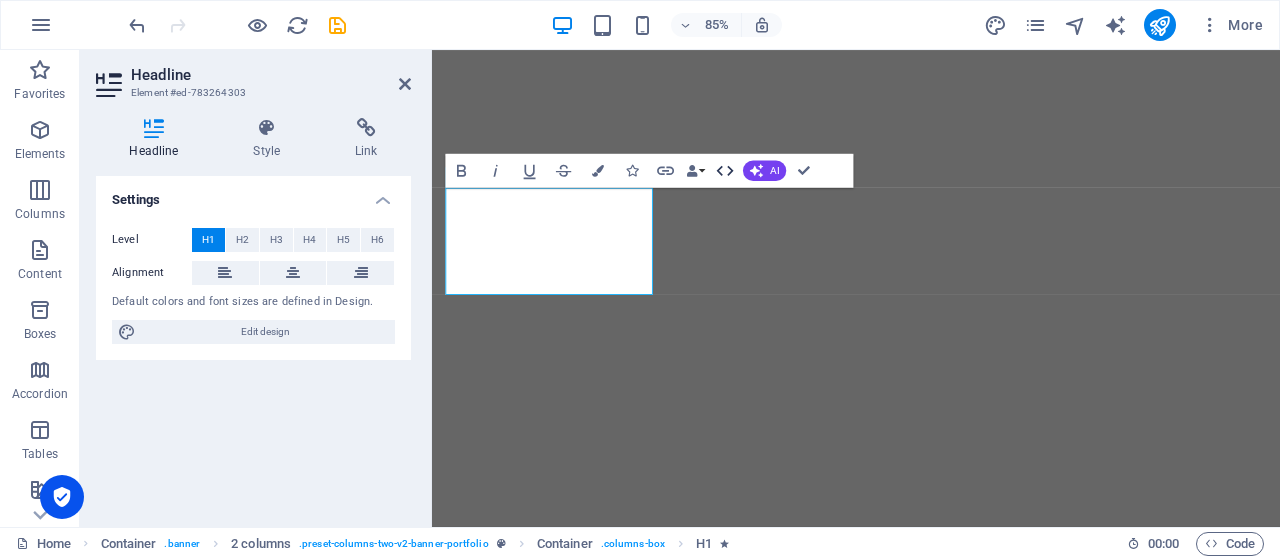 click 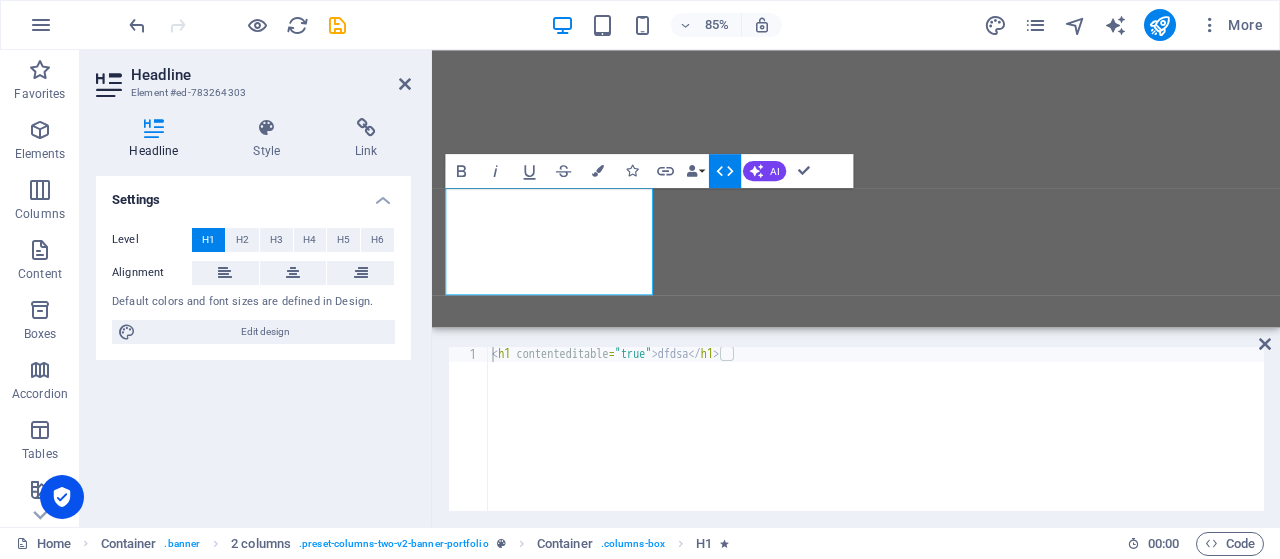 click on "< h1   contenteditable = "true" > dfdsa </ h1 >" at bounding box center (876, 444) 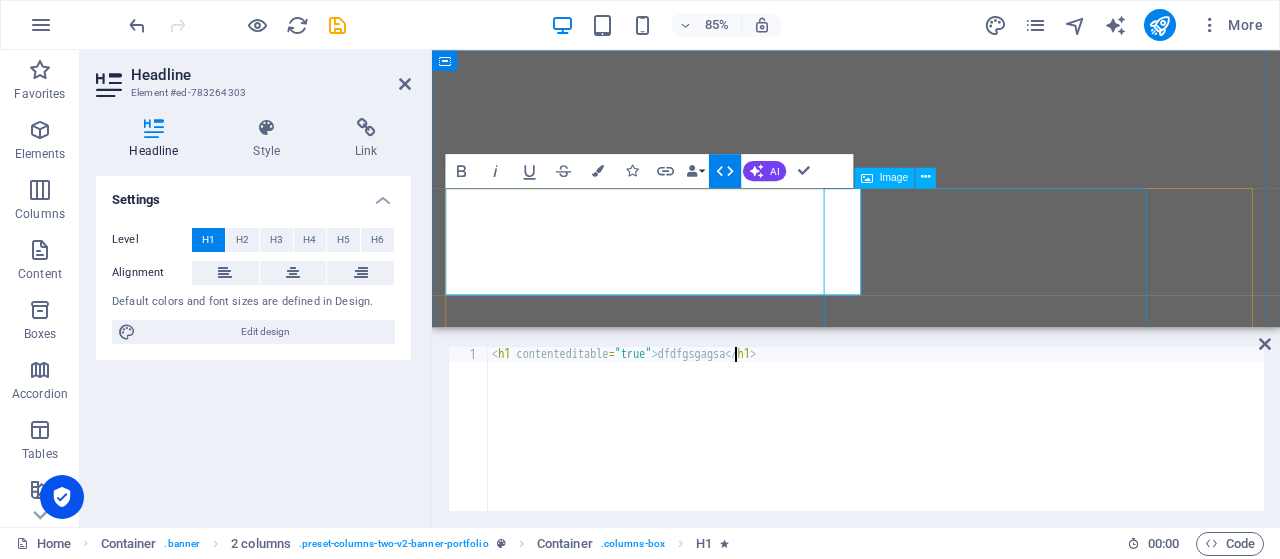scroll, scrollTop: 0, scrollLeft: 20, axis: horizontal 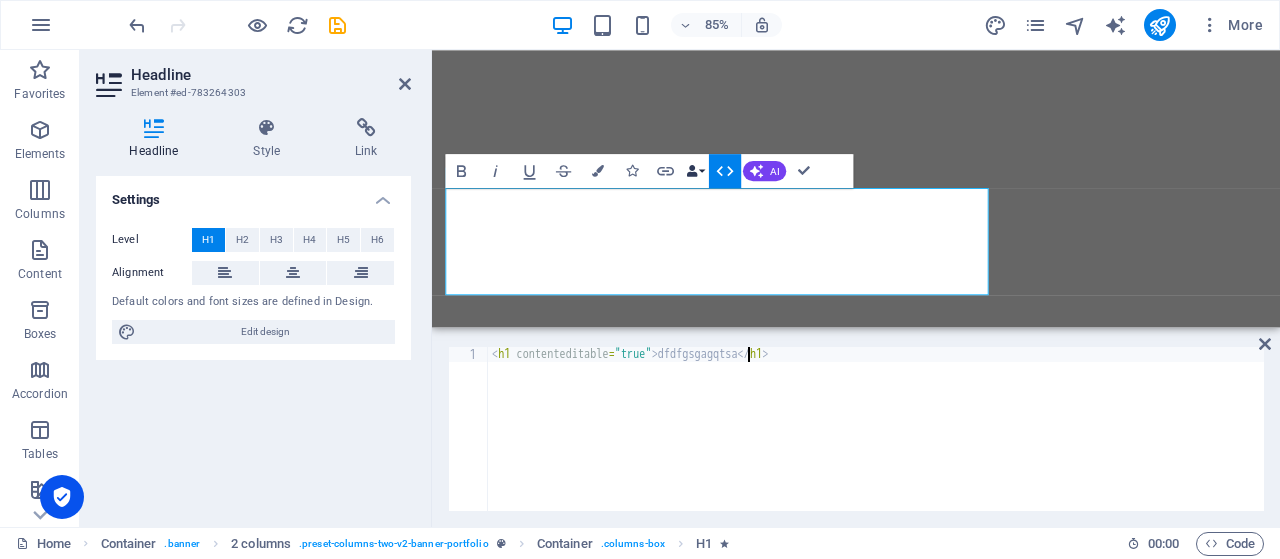 type on "<h1 contenteditable="true">dfdfgsgagqtsa</h1>" 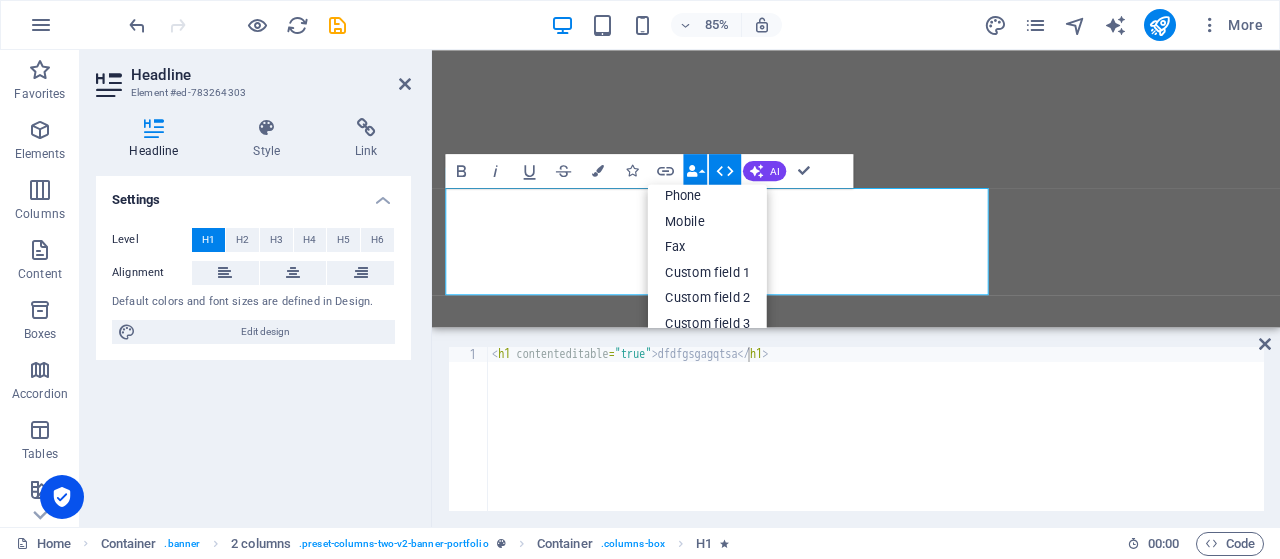 scroll, scrollTop: 0, scrollLeft: 0, axis: both 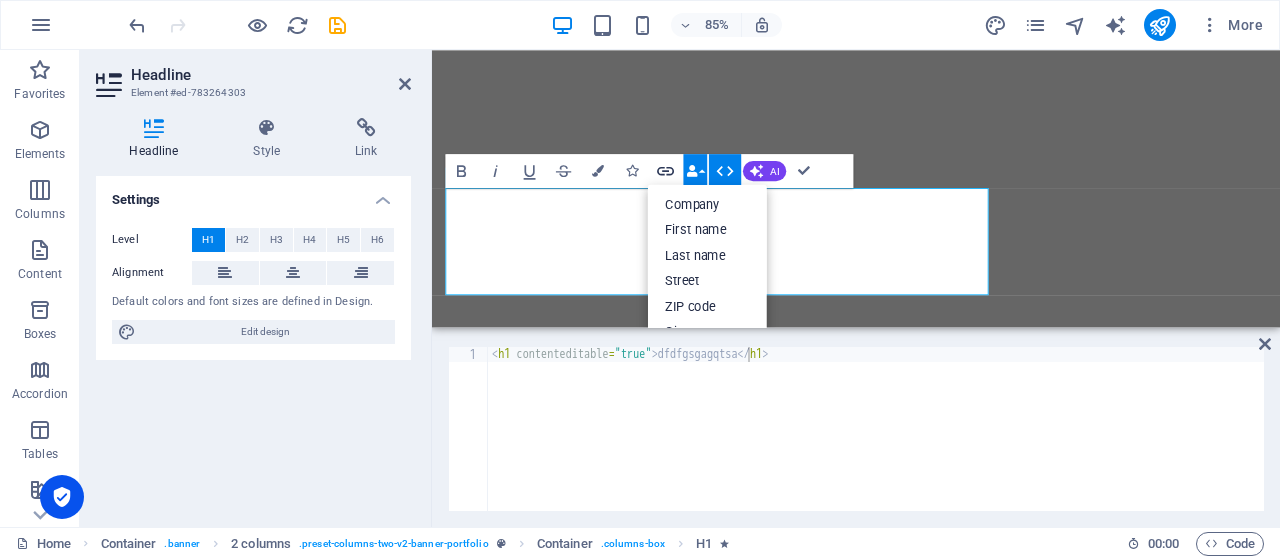 click 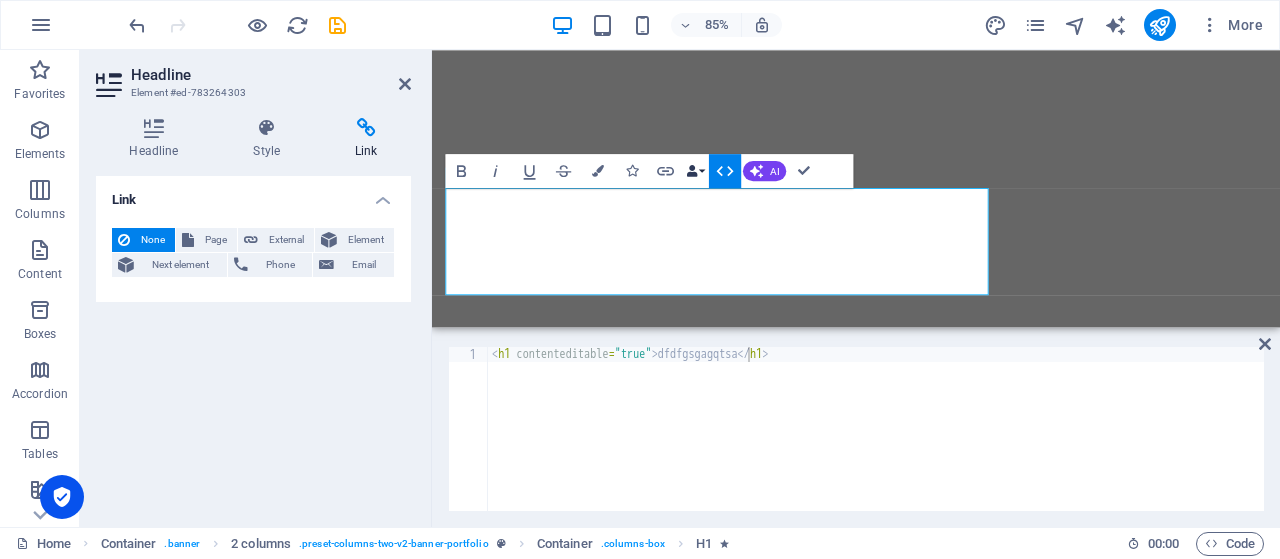 click at bounding box center (692, 170) 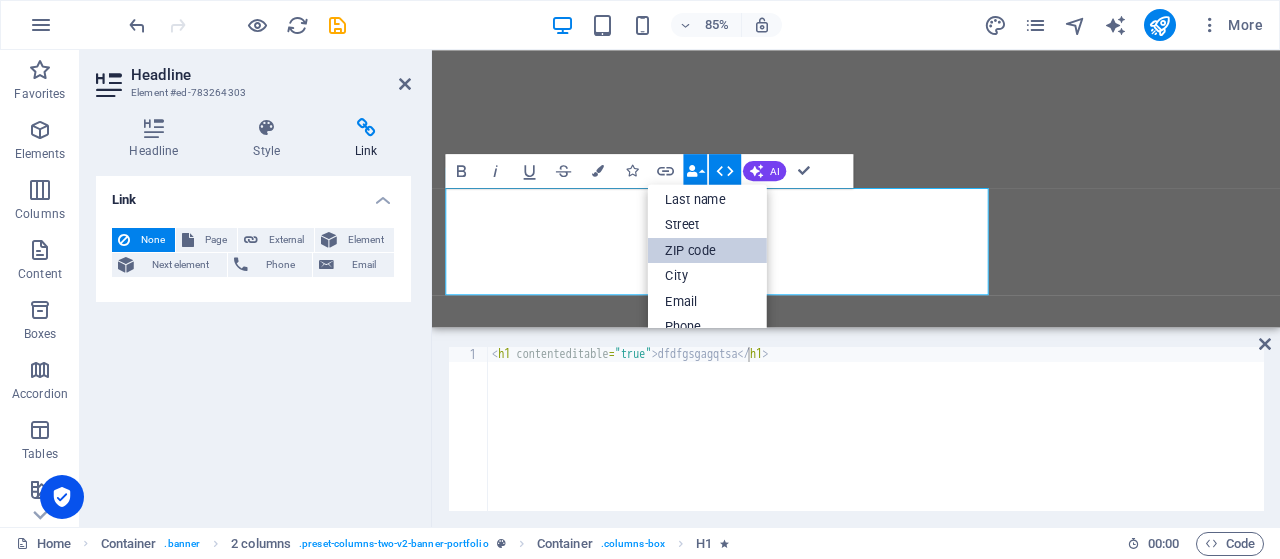 scroll, scrollTop: 100, scrollLeft: 0, axis: vertical 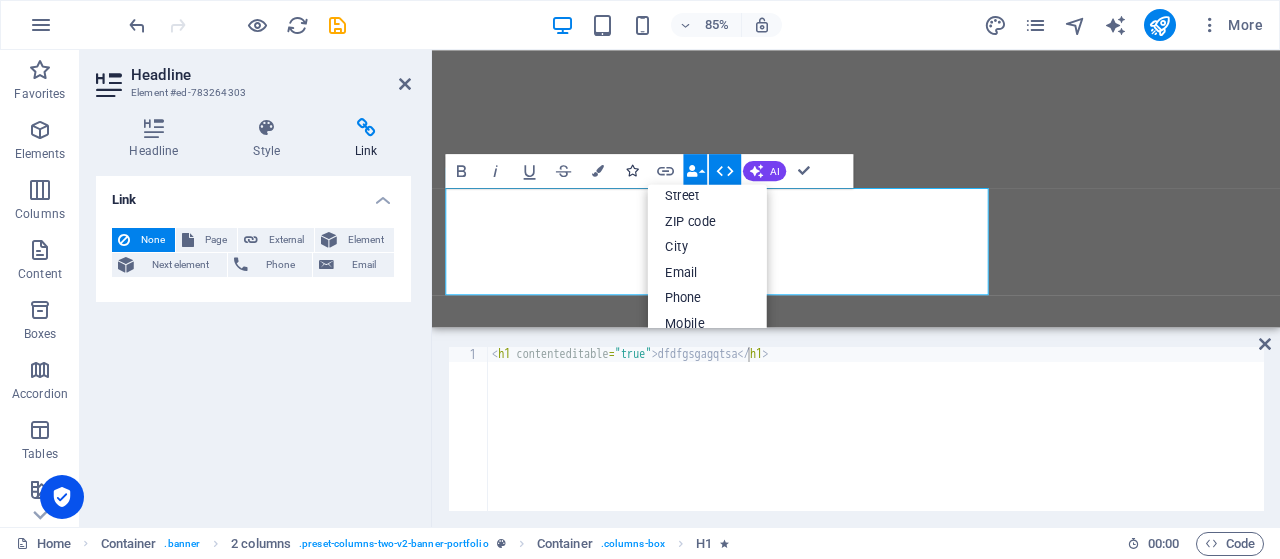 click on "Icons" at bounding box center [632, 170] 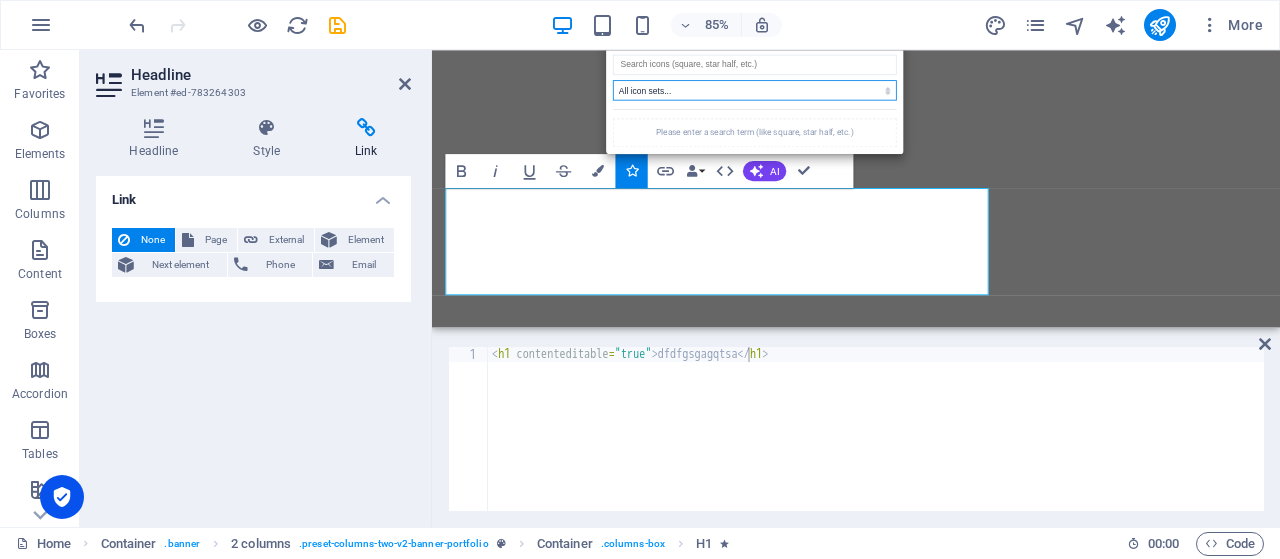 click on "All icon sets... IcoFont Ionicons FontAwesome Brands FontAwesome Duotone FontAwesome Solid FontAwesome Regular FontAwesome Light FontAwesome Thin FontAwesome Sharp Solid FontAwesome Sharp Regular FontAwesome Sharp Light FontAwesome Sharp Thin" at bounding box center (755, 89) 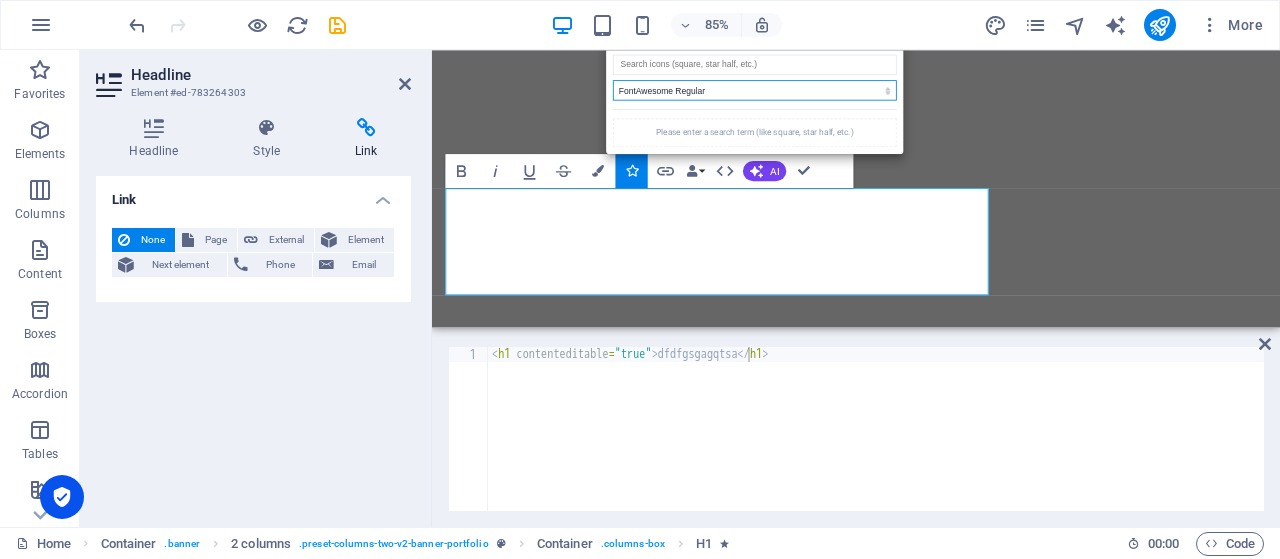click on "All icon sets... IcoFont Ionicons FontAwesome Brands FontAwesome Duotone FontAwesome Solid FontAwesome Regular FontAwesome Light FontAwesome Thin FontAwesome Sharp Solid FontAwesome Sharp Regular FontAwesome Sharp Light FontAwesome Sharp Thin" at bounding box center [755, 89] 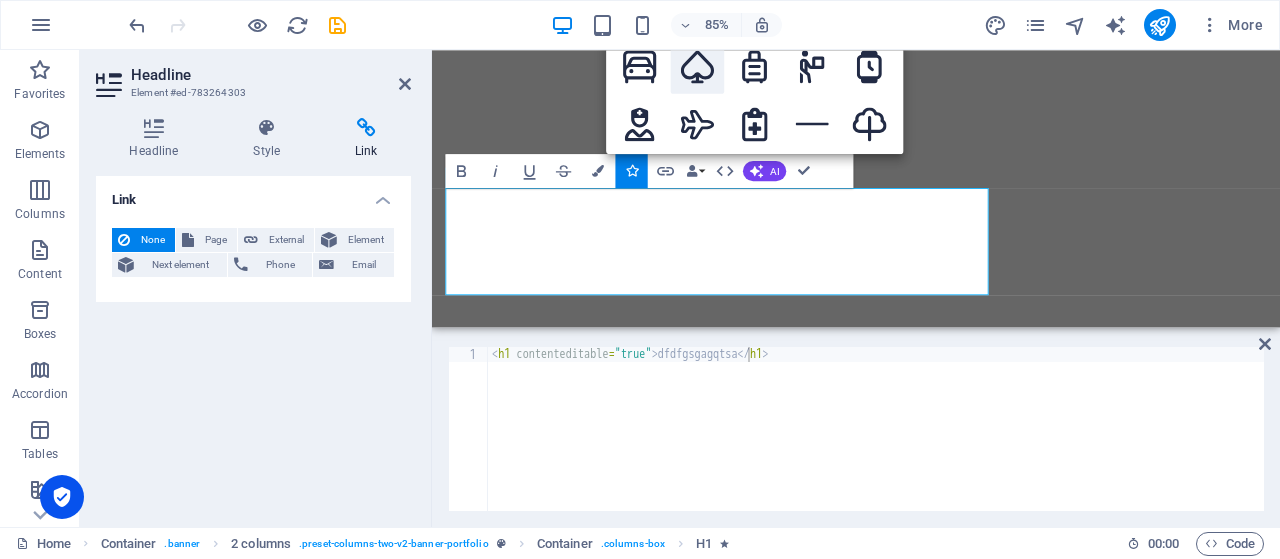 click 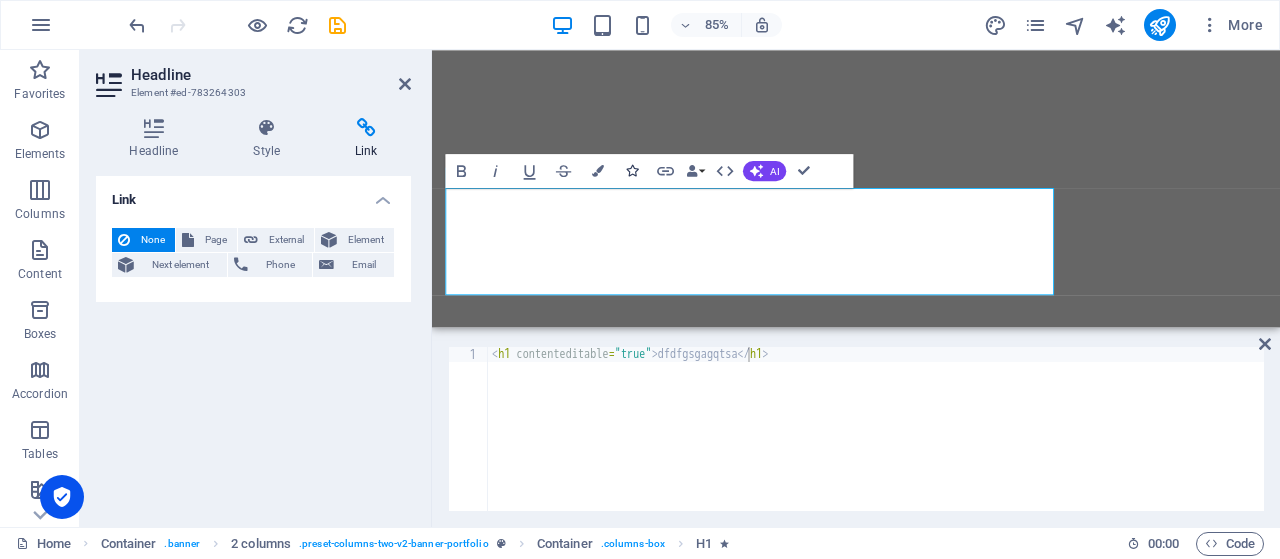 click at bounding box center [632, 170] 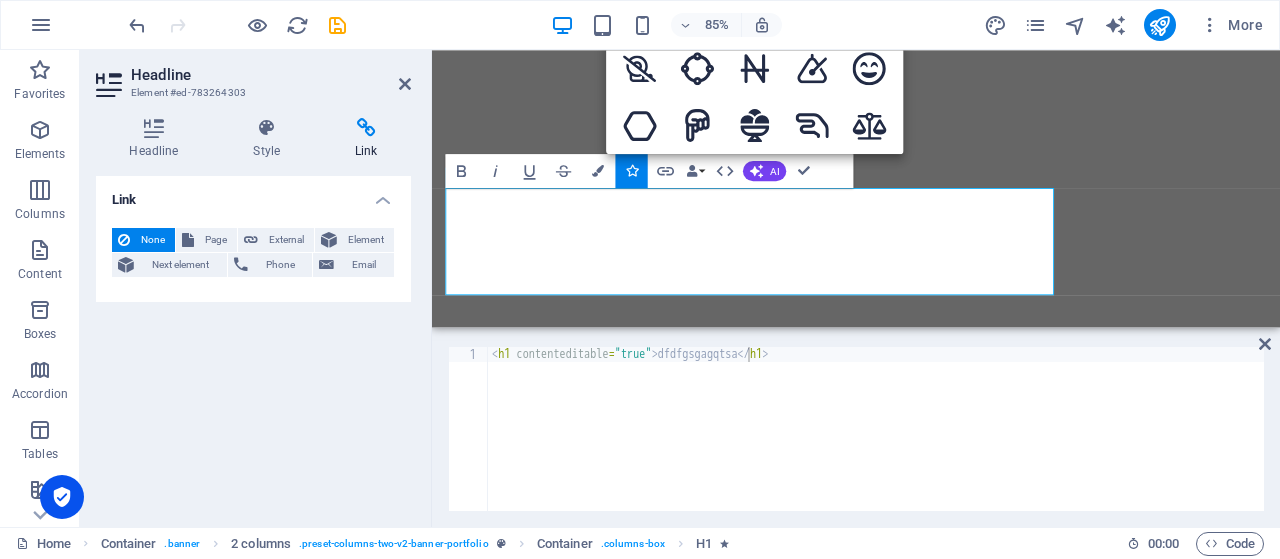 scroll, scrollTop: 0, scrollLeft: 0, axis: both 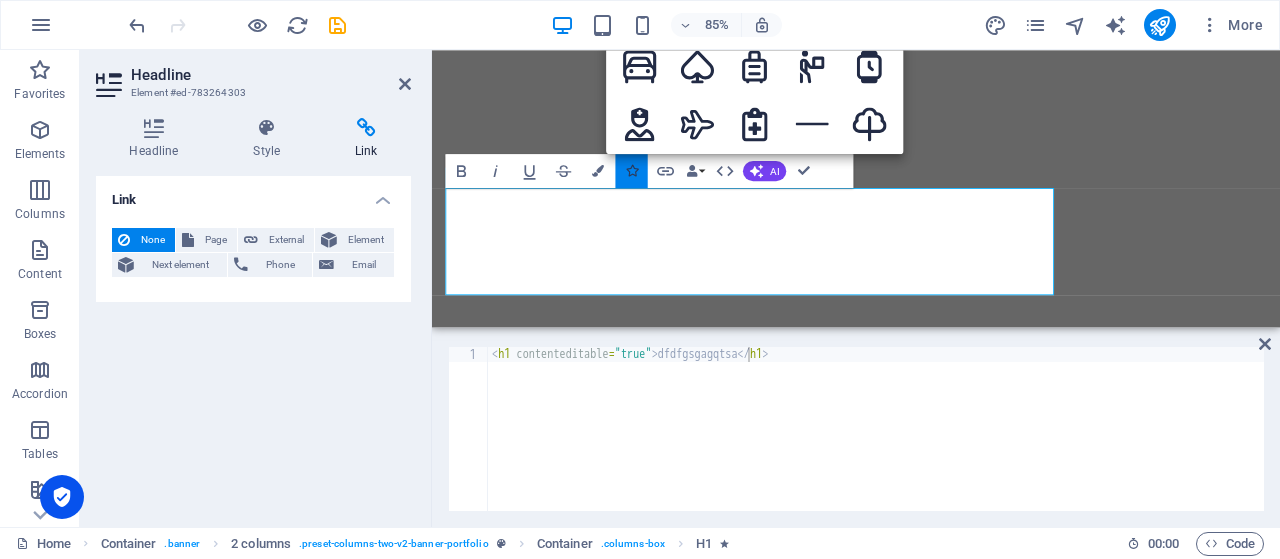 click at bounding box center [632, 170] 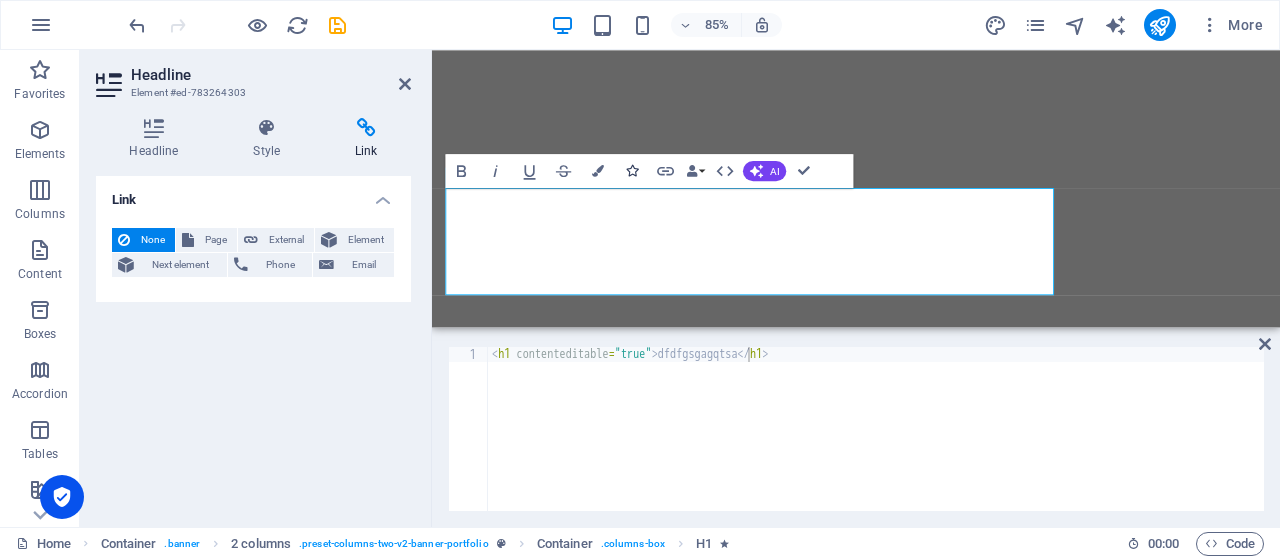 click at bounding box center (632, 170) 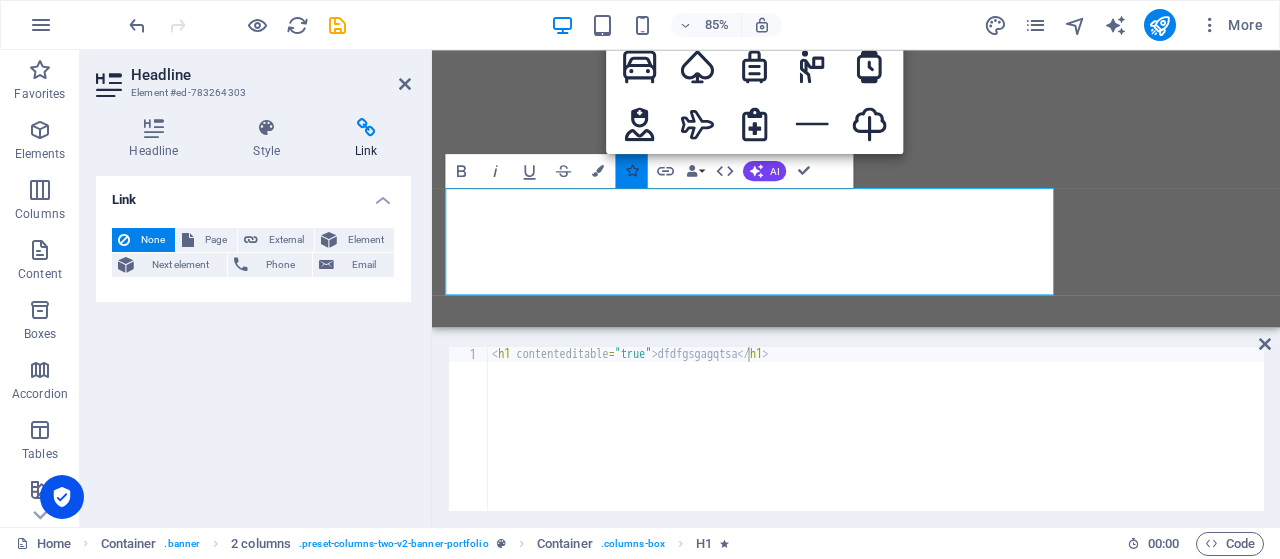 click on "Icons" at bounding box center (632, 170) 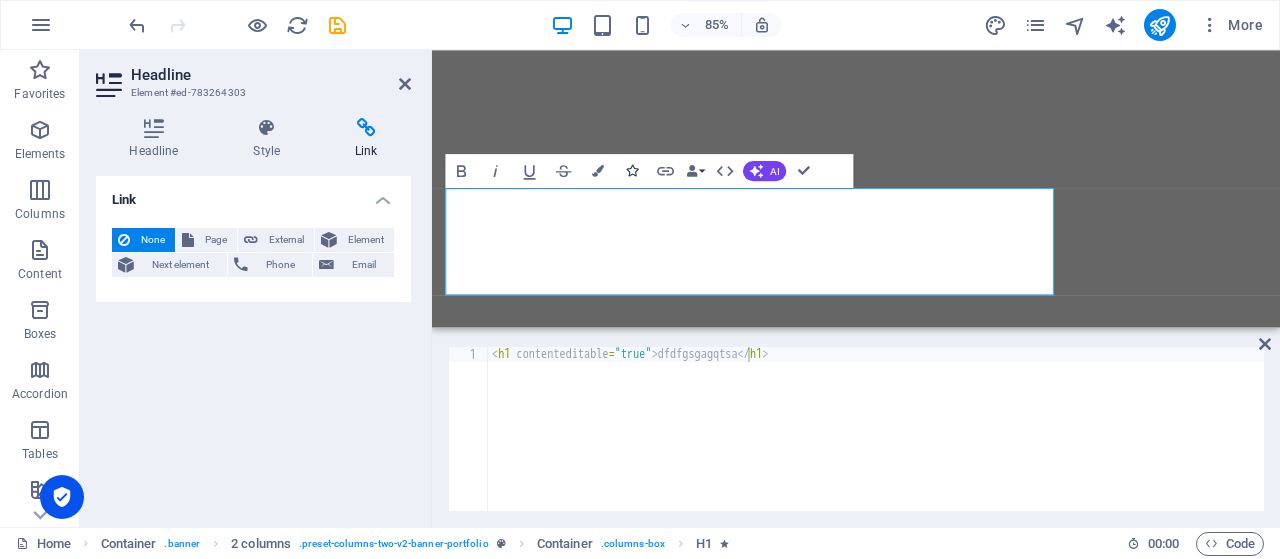click on "Icons" at bounding box center (632, 170) 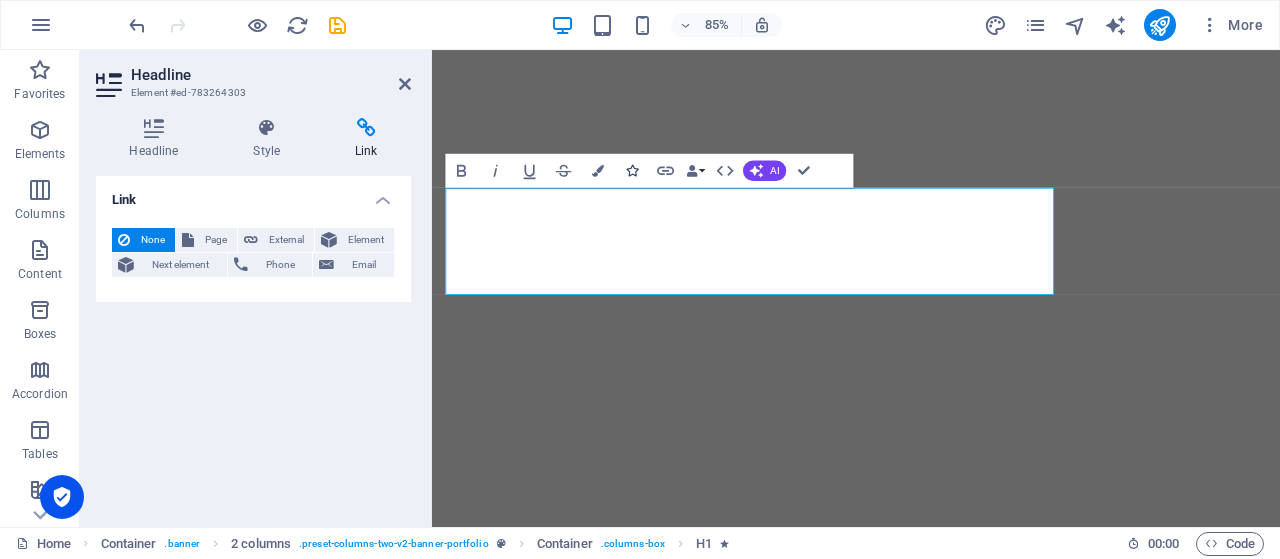 click at bounding box center (632, 170) 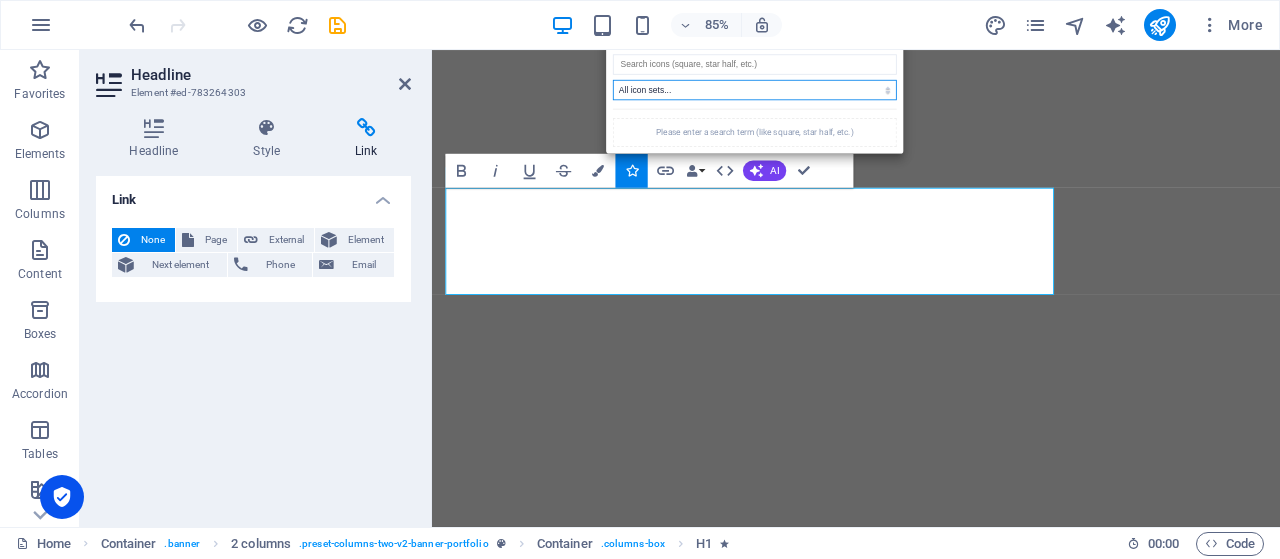 click on "All icon sets... IcoFont Ionicons FontAwesome Brands FontAwesome Duotone FontAwesome Solid FontAwesome Regular FontAwesome Light FontAwesome Thin FontAwesome Sharp Solid FontAwesome Sharp Regular FontAwesome Sharp Light FontAwesome Sharp Thin" at bounding box center [755, 89] 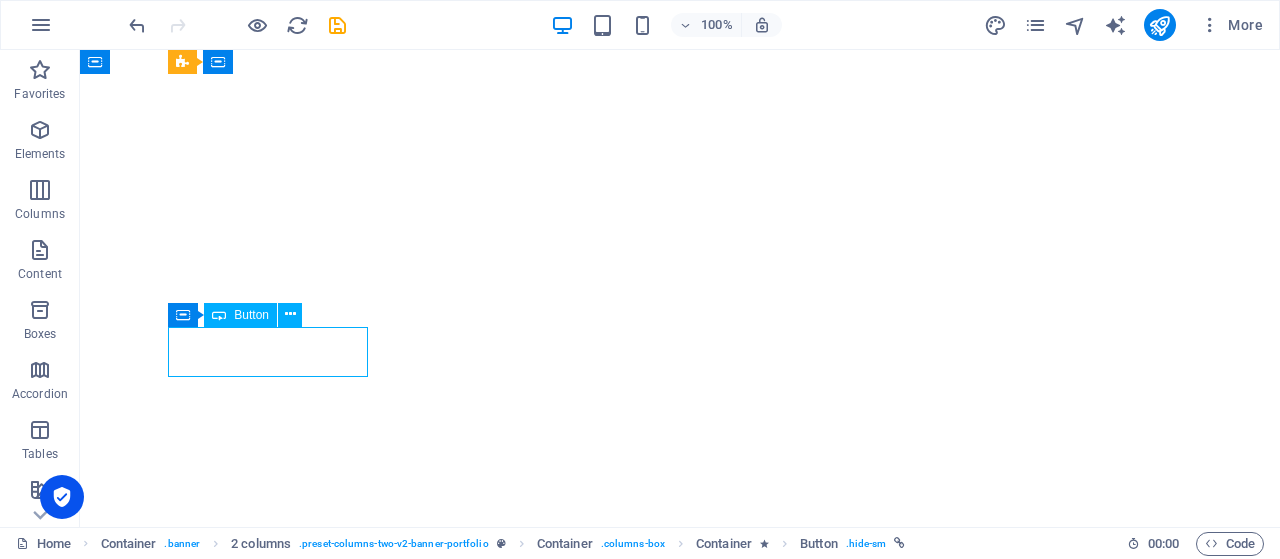 select on "px" 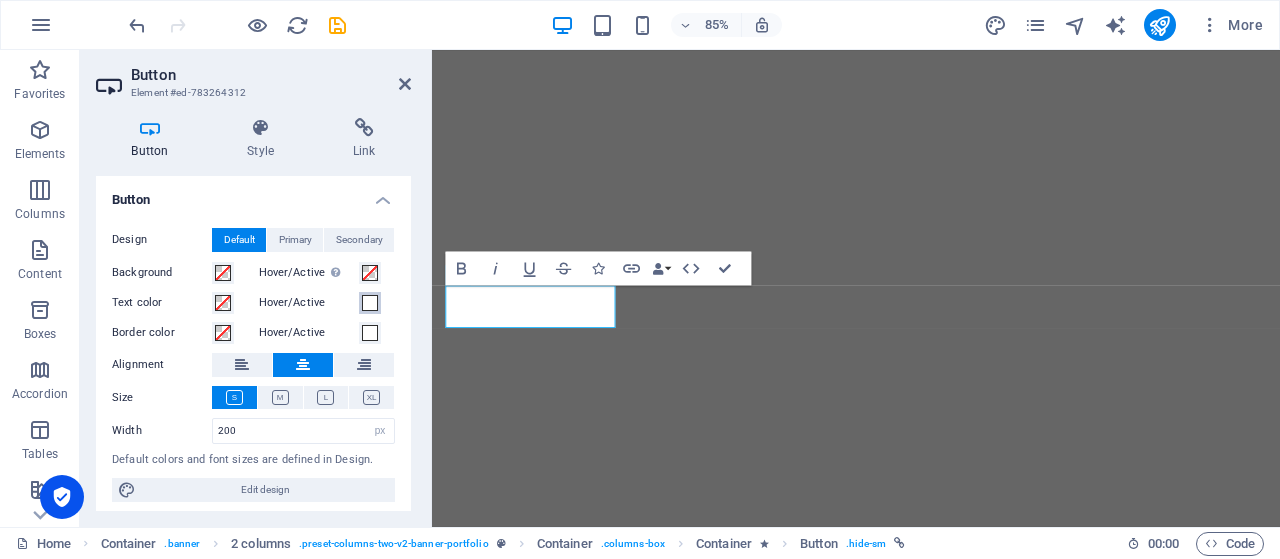 click at bounding box center (370, 303) 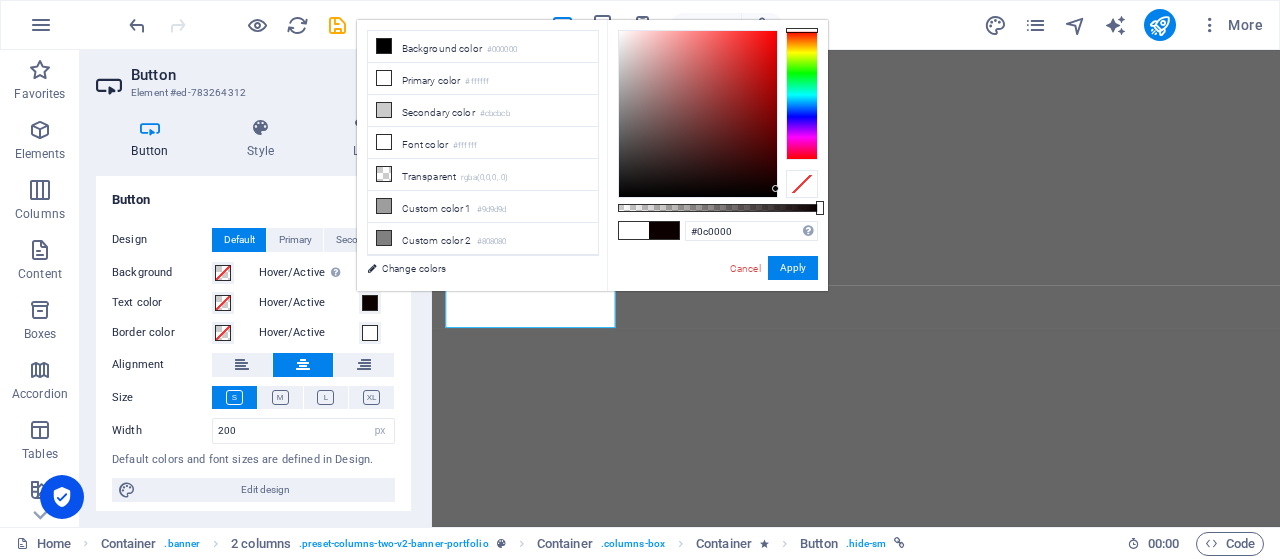 drag, startPoint x: 764, startPoint y: 173, endPoint x: 777, endPoint y: 189, distance: 20.615528 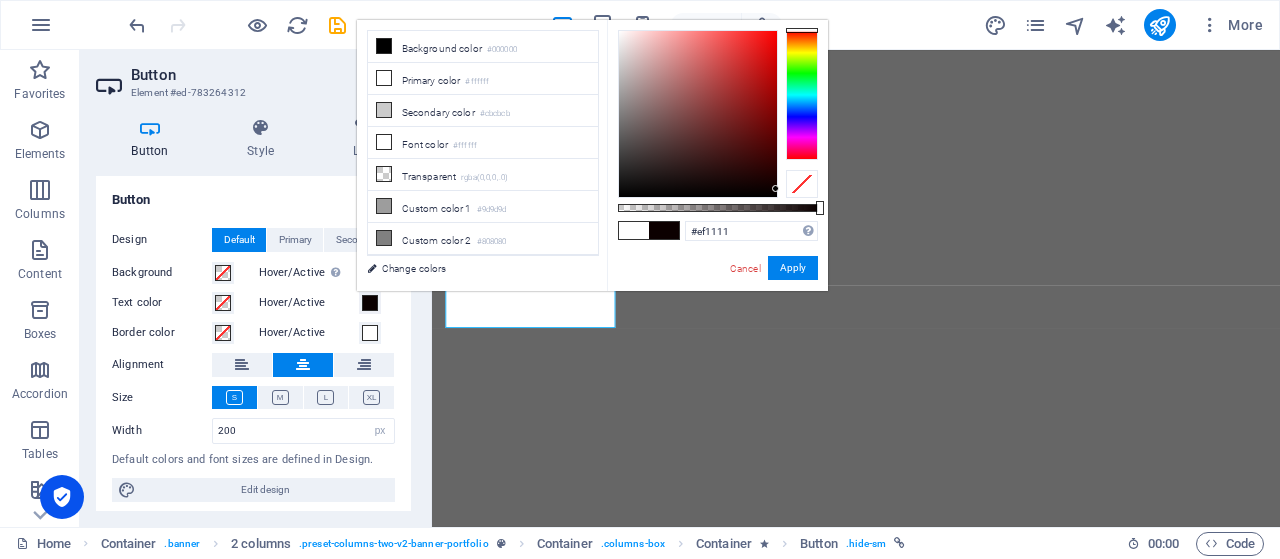 click at bounding box center [698, 114] 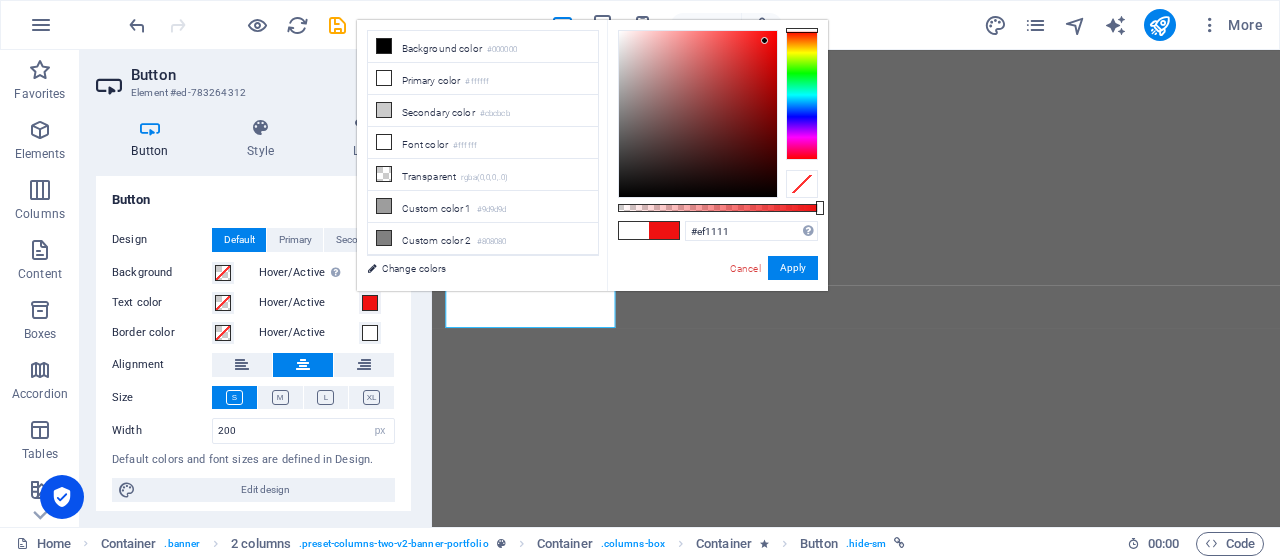 type on "#f31111" 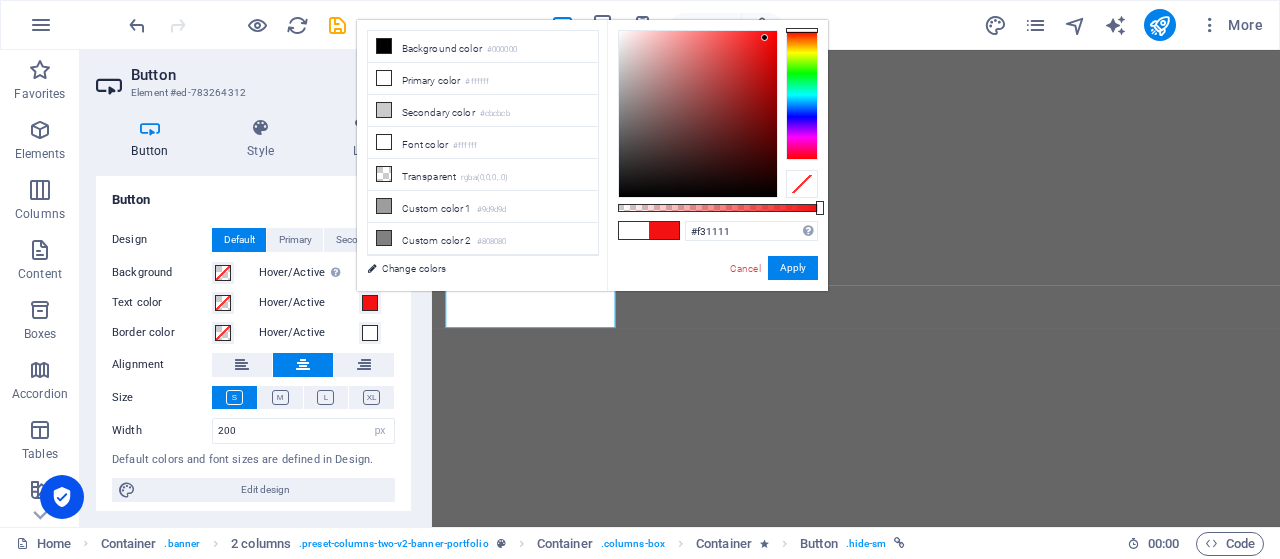 click at bounding box center (764, 37) 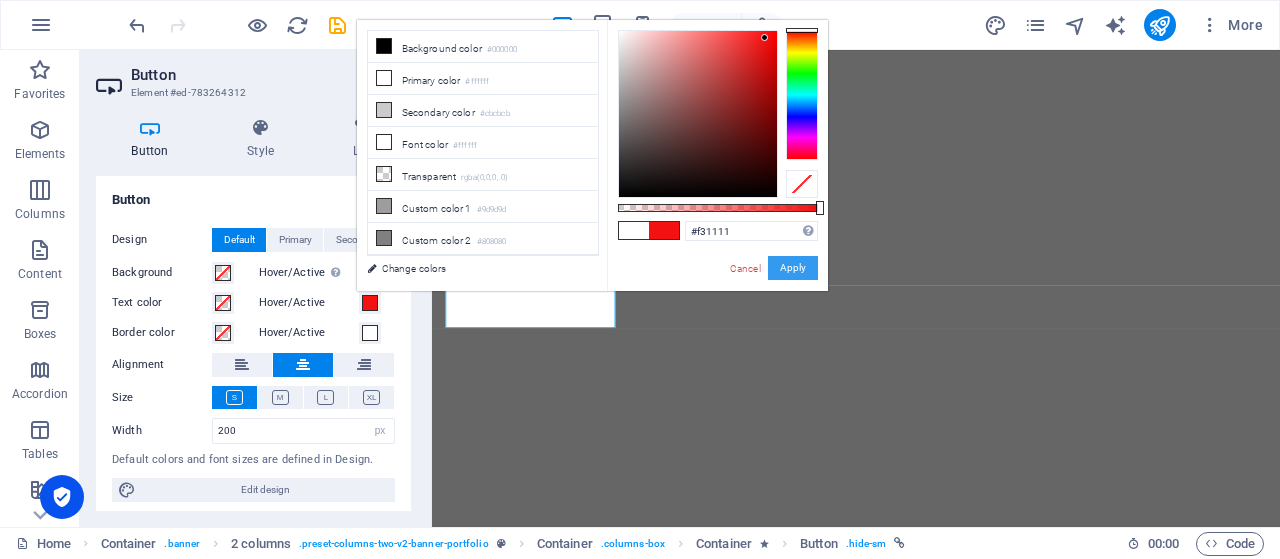 click on "Apply" at bounding box center (793, 268) 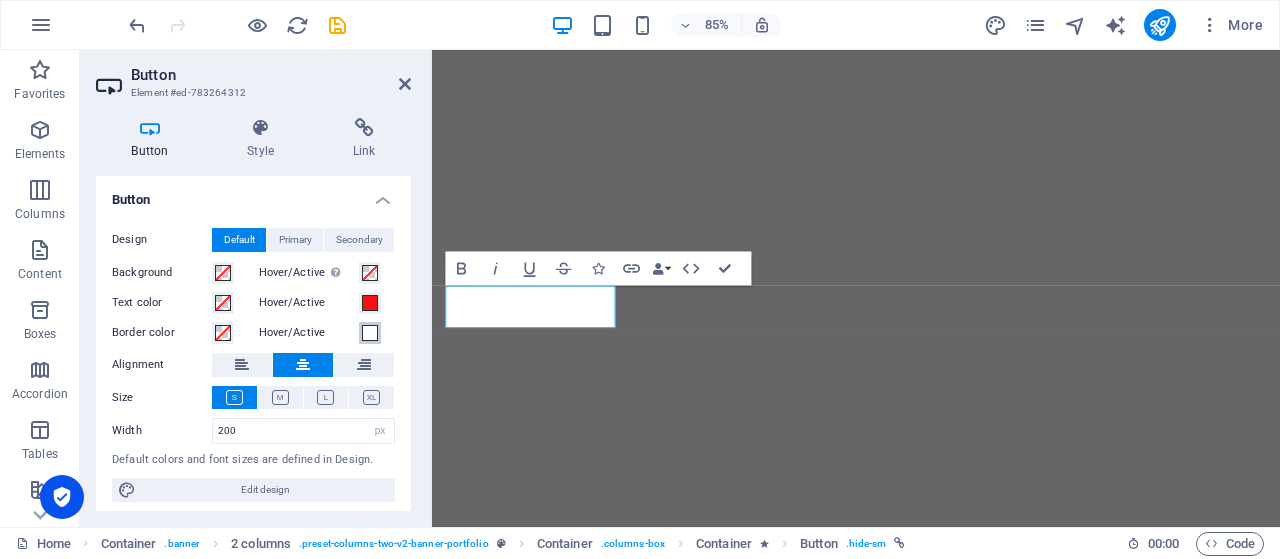 click at bounding box center (370, 333) 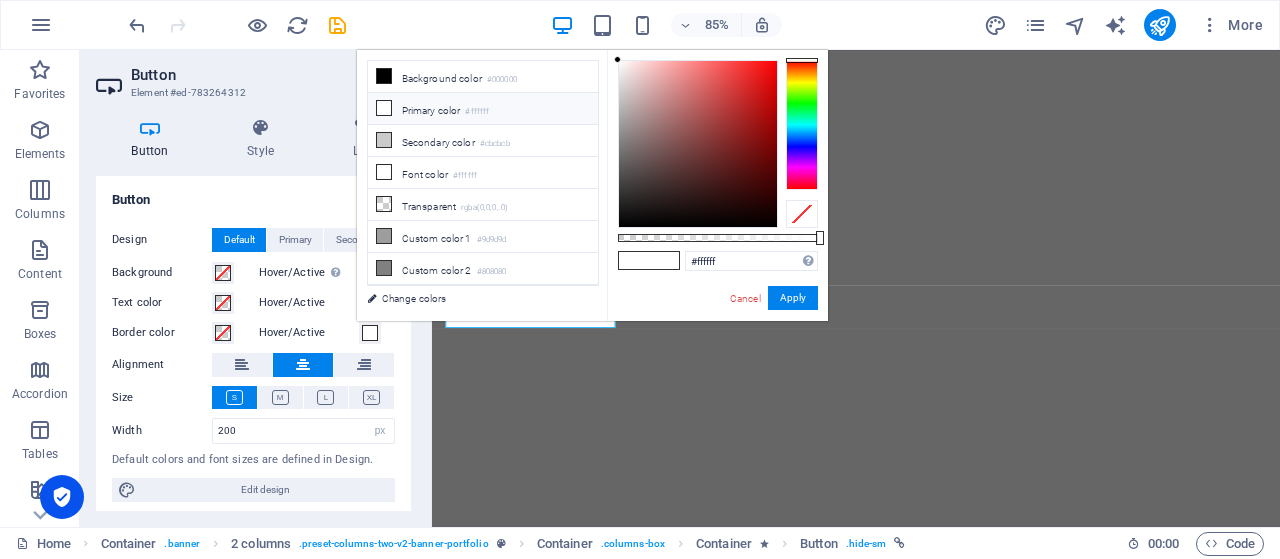 type on "#e21010" 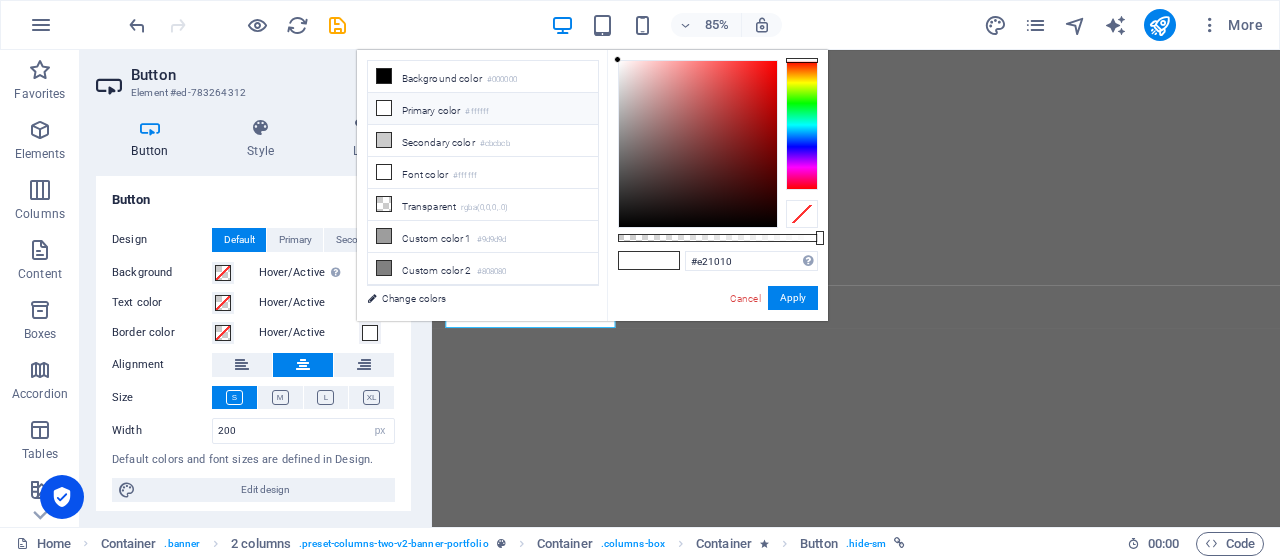 click at bounding box center [698, 144] 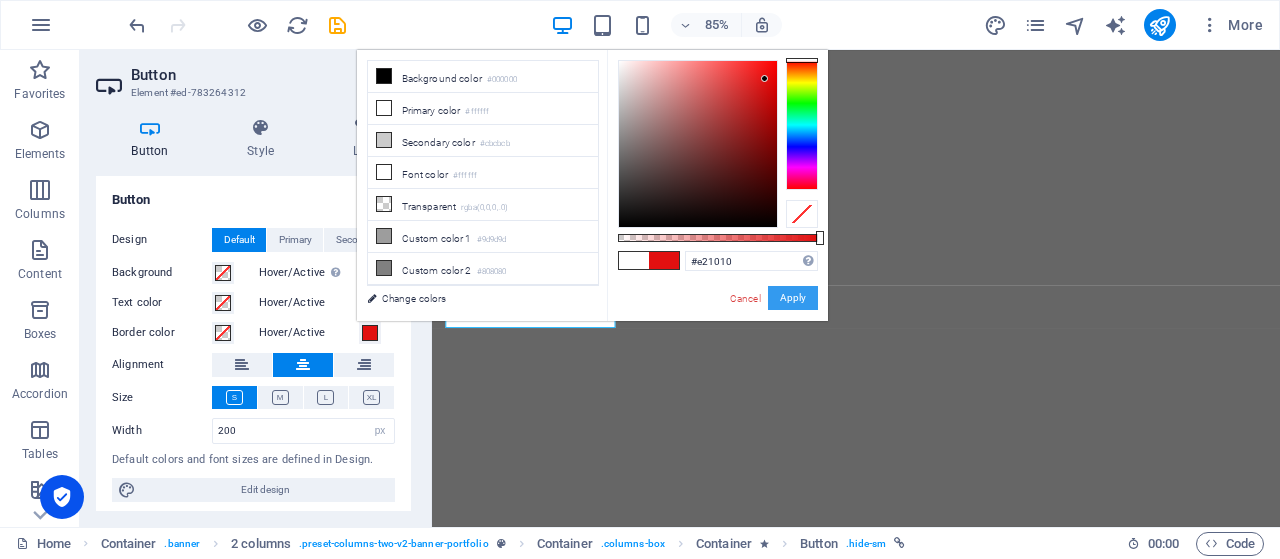click on "Apply" at bounding box center [793, 298] 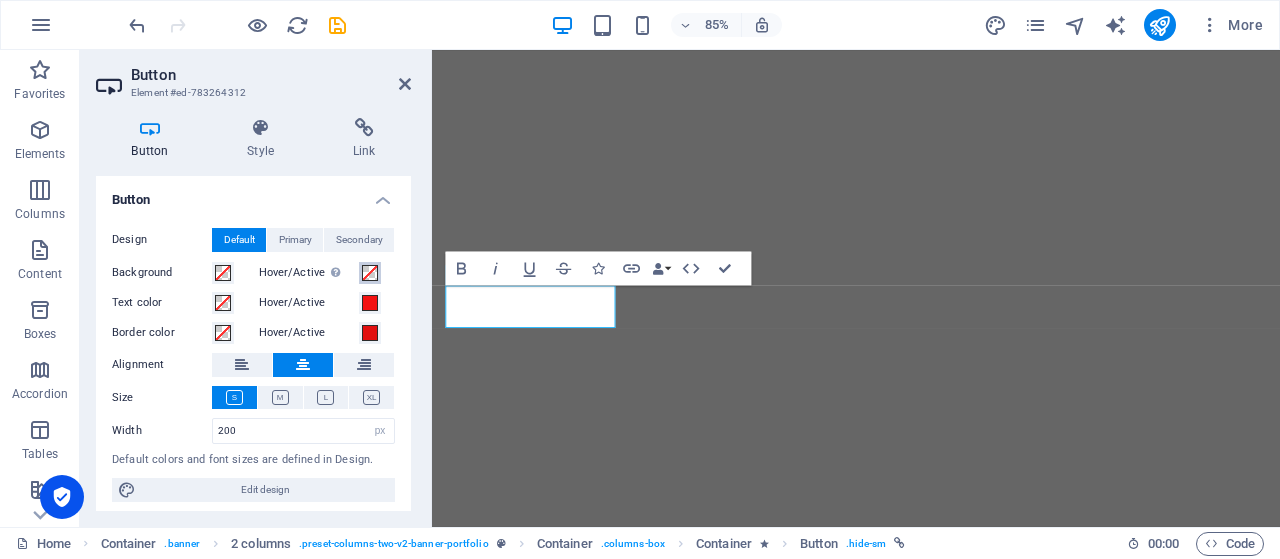 click at bounding box center [370, 273] 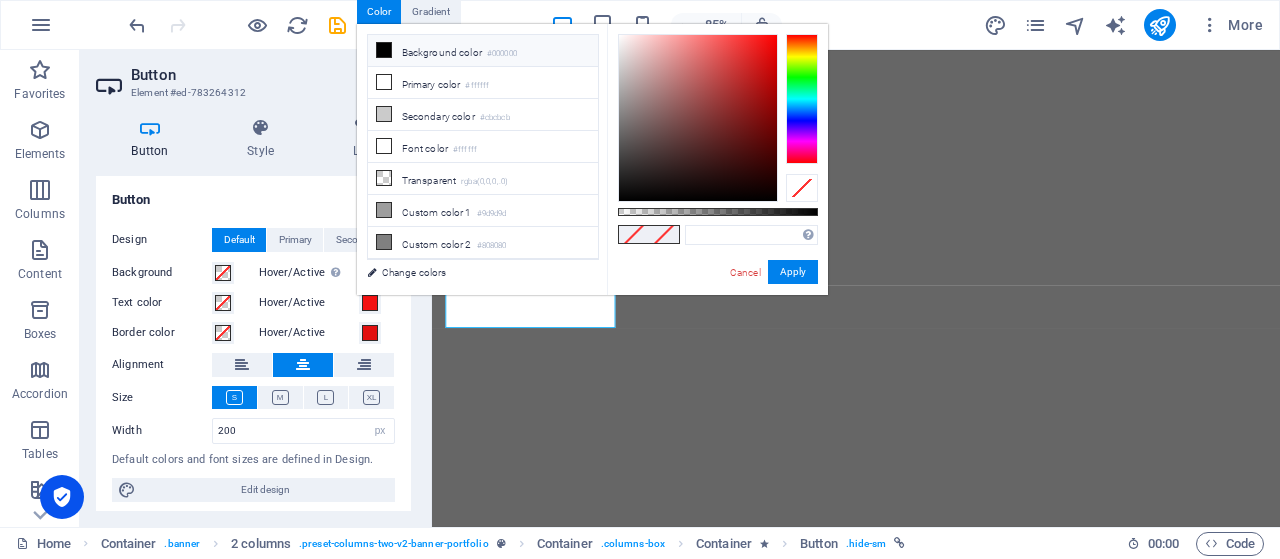 click on "Background color
#000000" at bounding box center [483, 51] 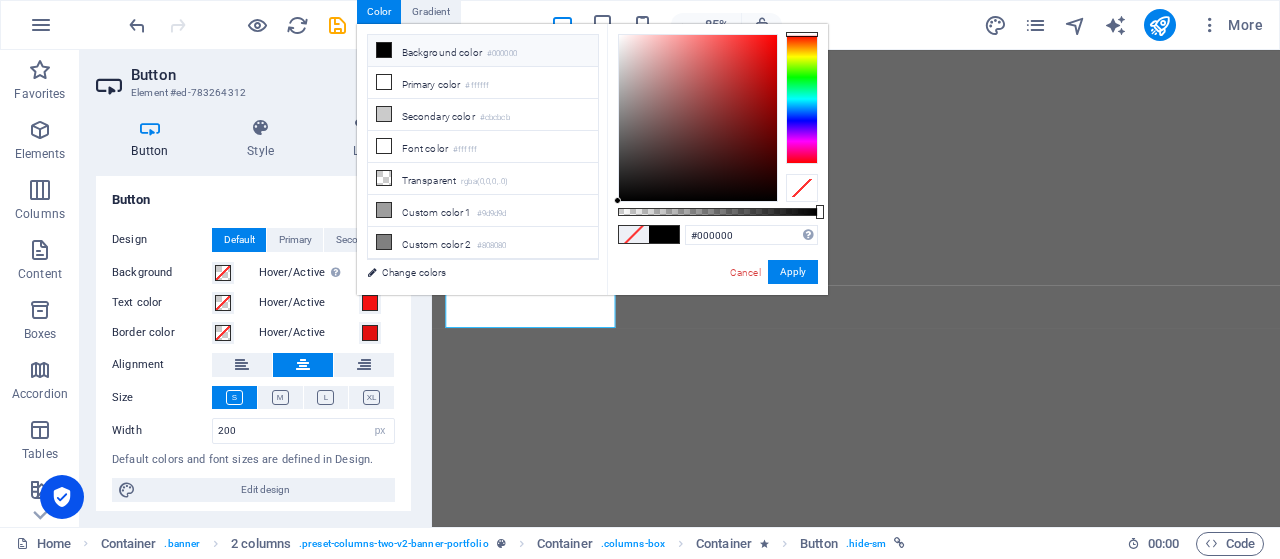 type on "#ee0c0c" 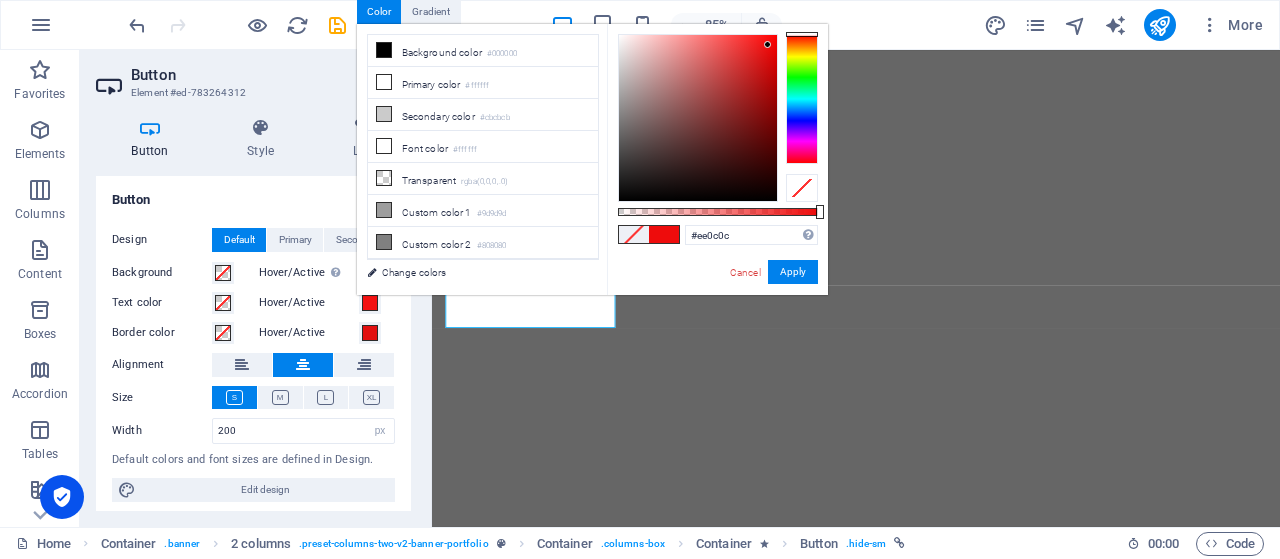 click at bounding box center (698, 118) 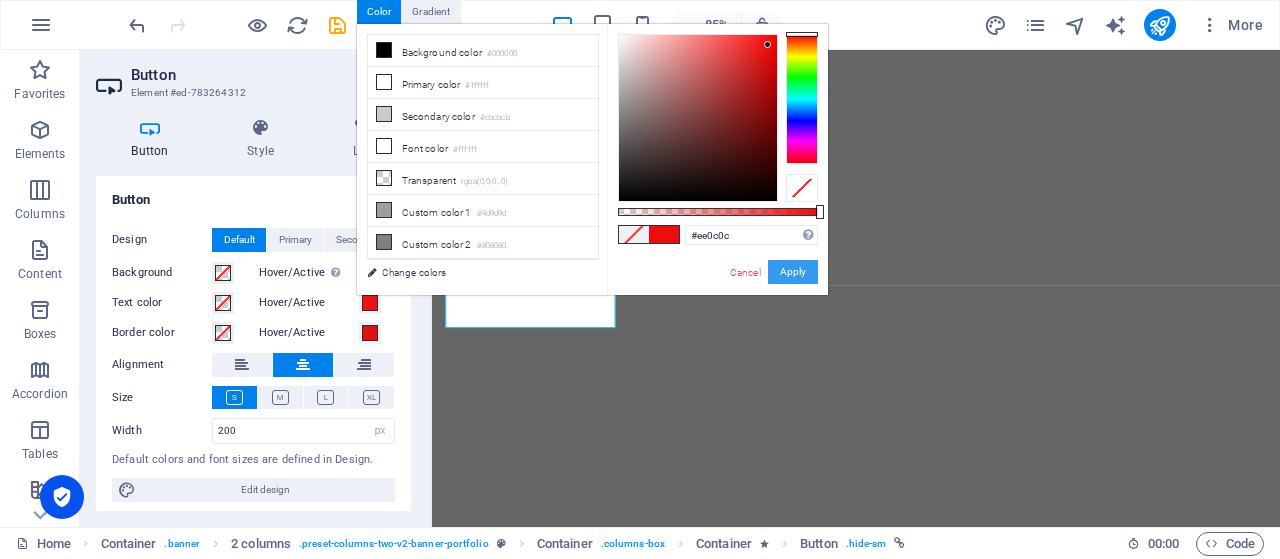 click on "Apply" at bounding box center (793, 272) 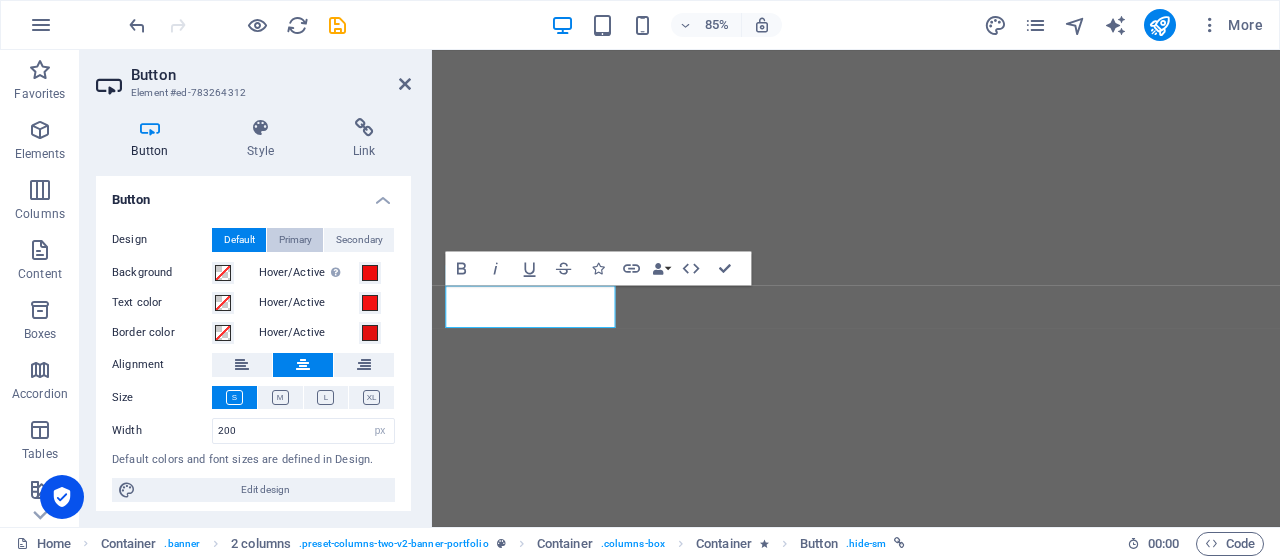 click on "Primary" at bounding box center (295, 240) 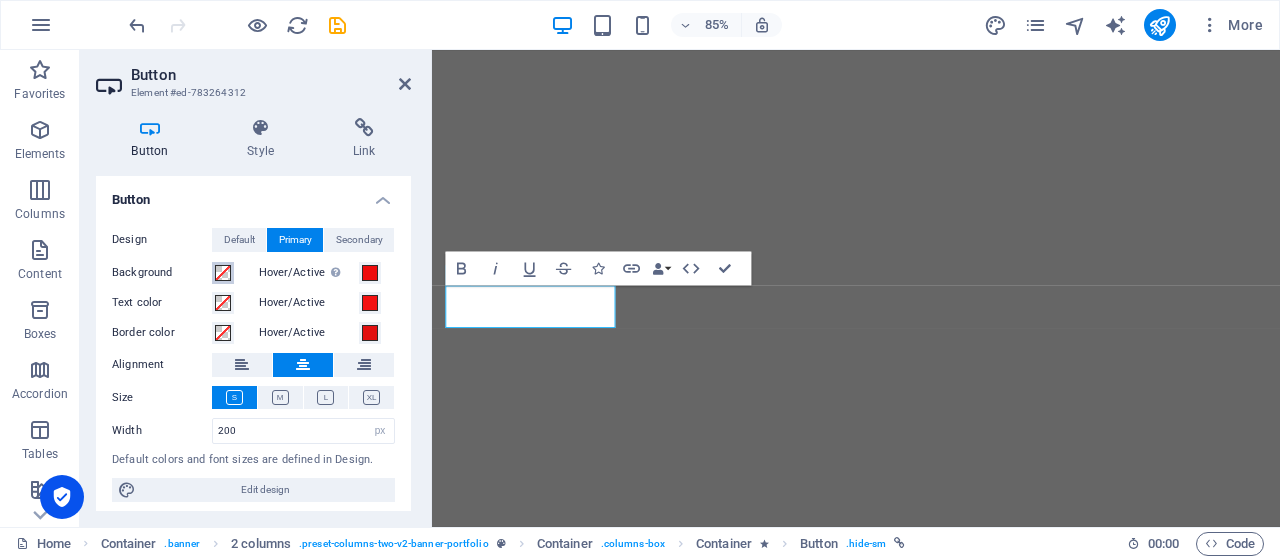 drag, startPoint x: 234, startPoint y: 274, endPoint x: 222, endPoint y: 273, distance: 12.0415945 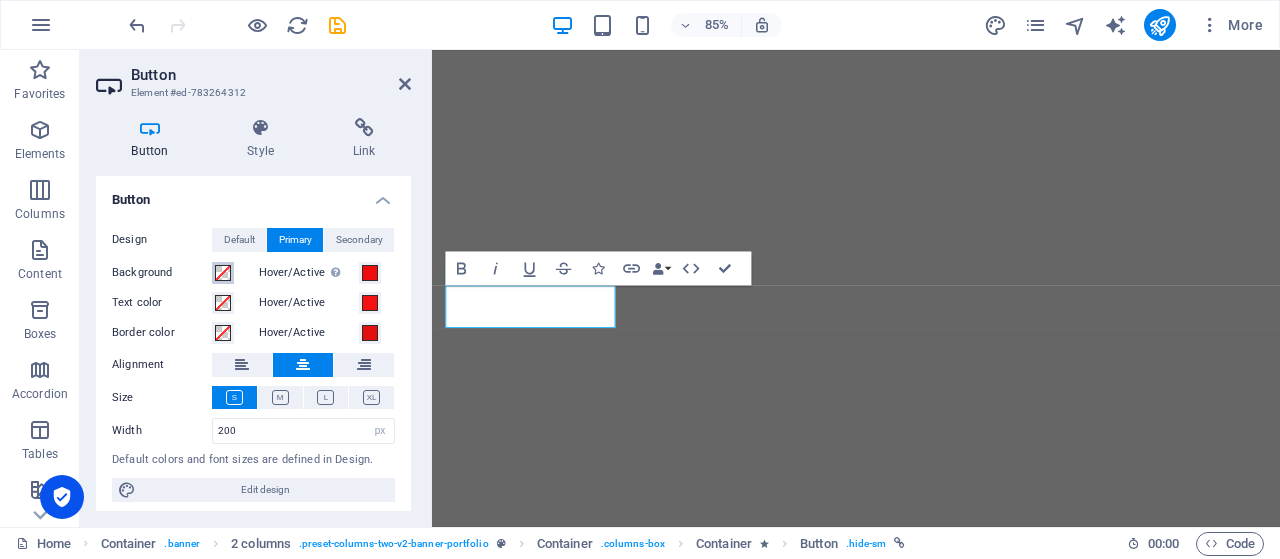 click on "Background" at bounding box center (180, 273) 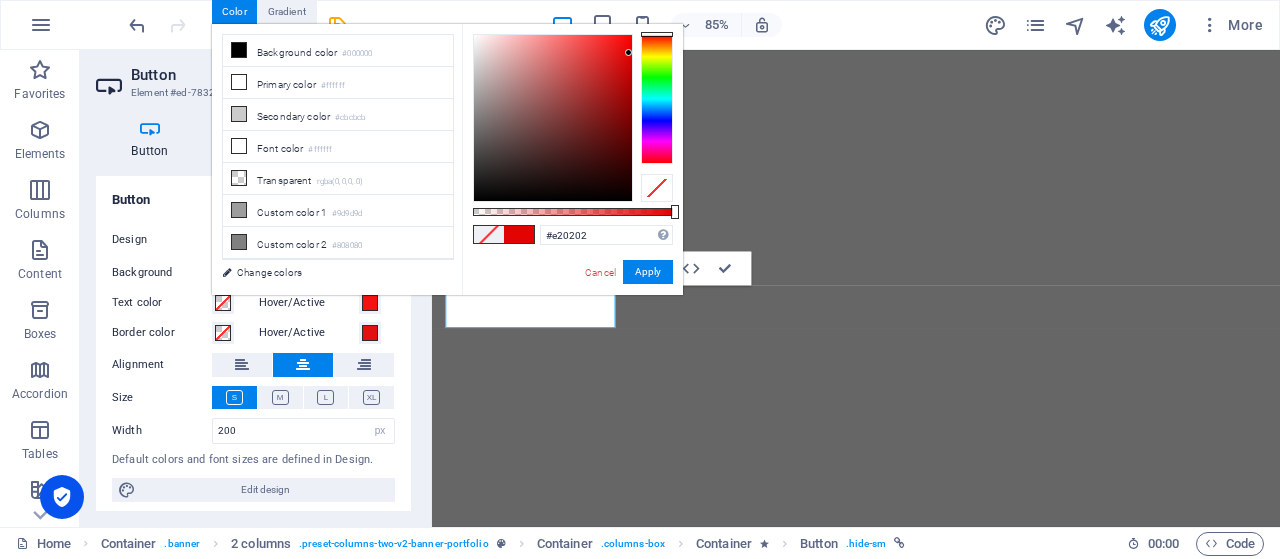 type on "#e20000" 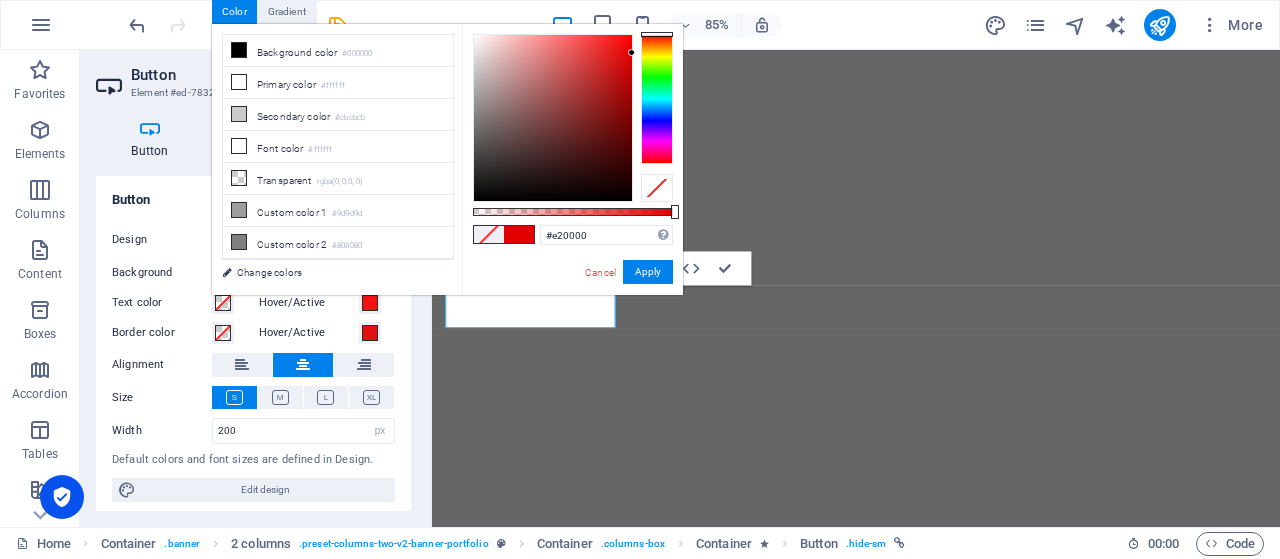 drag, startPoint x: 594, startPoint y: 54, endPoint x: 632, endPoint y: 53, distance: 38.013157 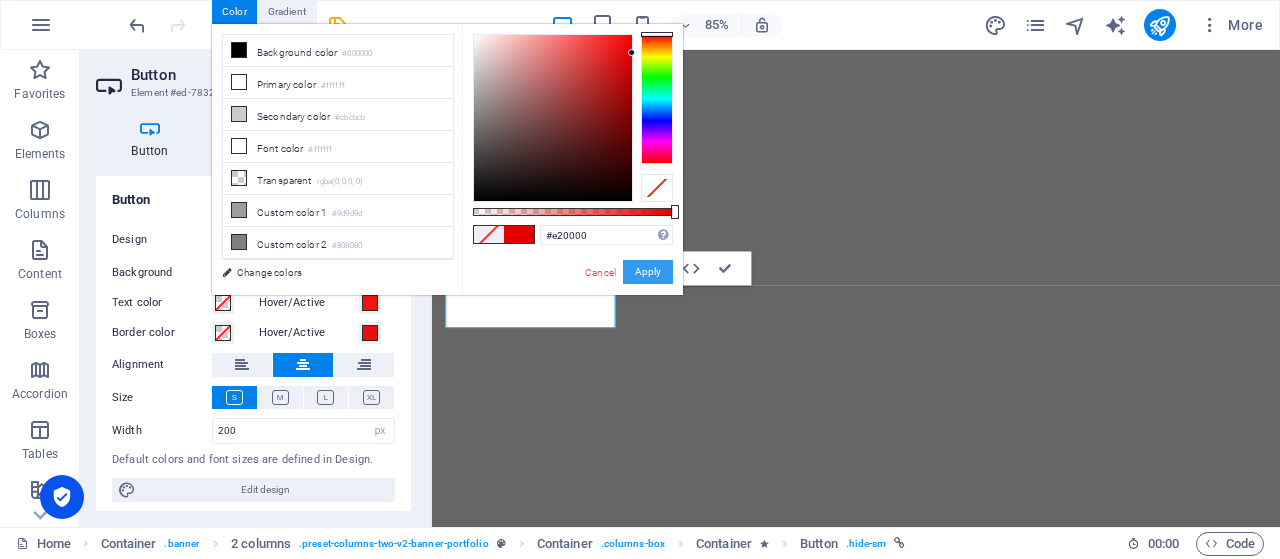 click on "Apply" at bounding box center [648, 272] 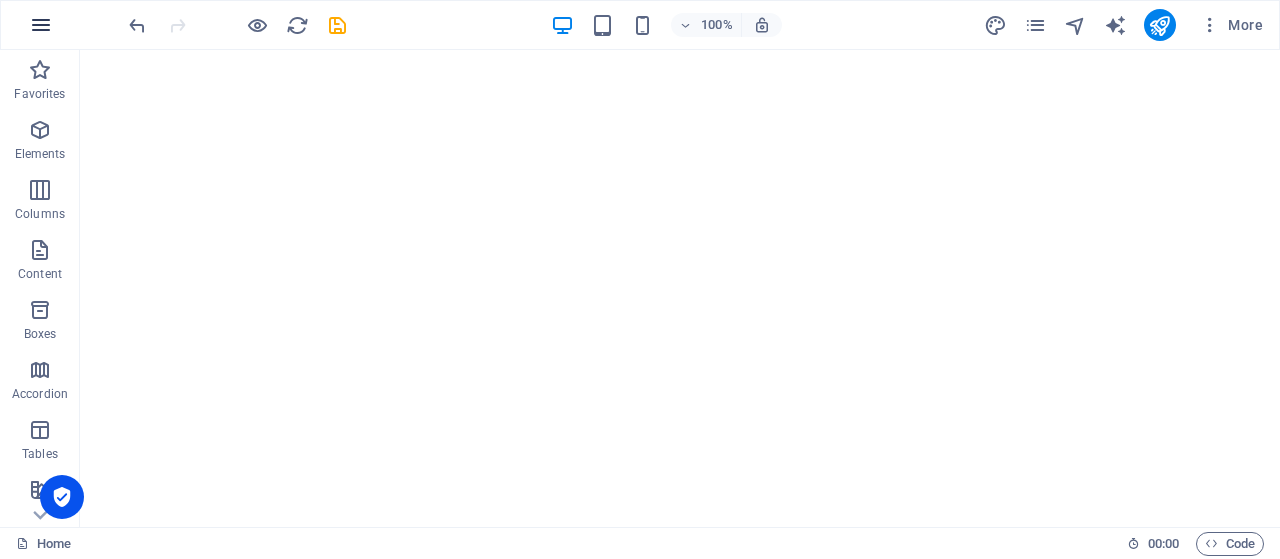 click at bounding box center [41, 25] 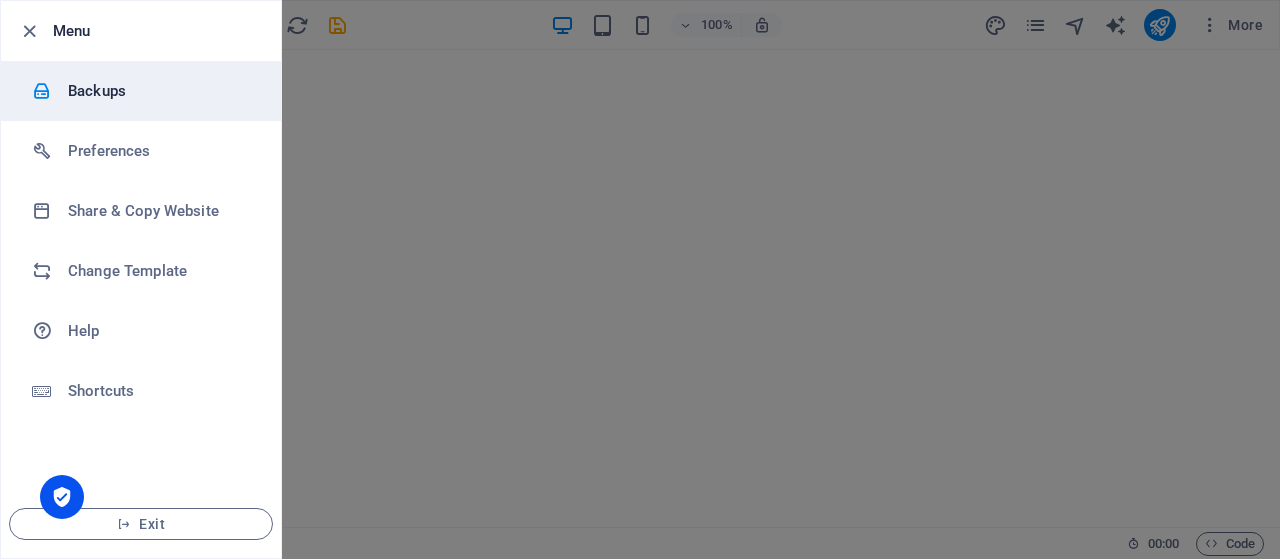 click on "Backups" at bounding box center (160, 91) 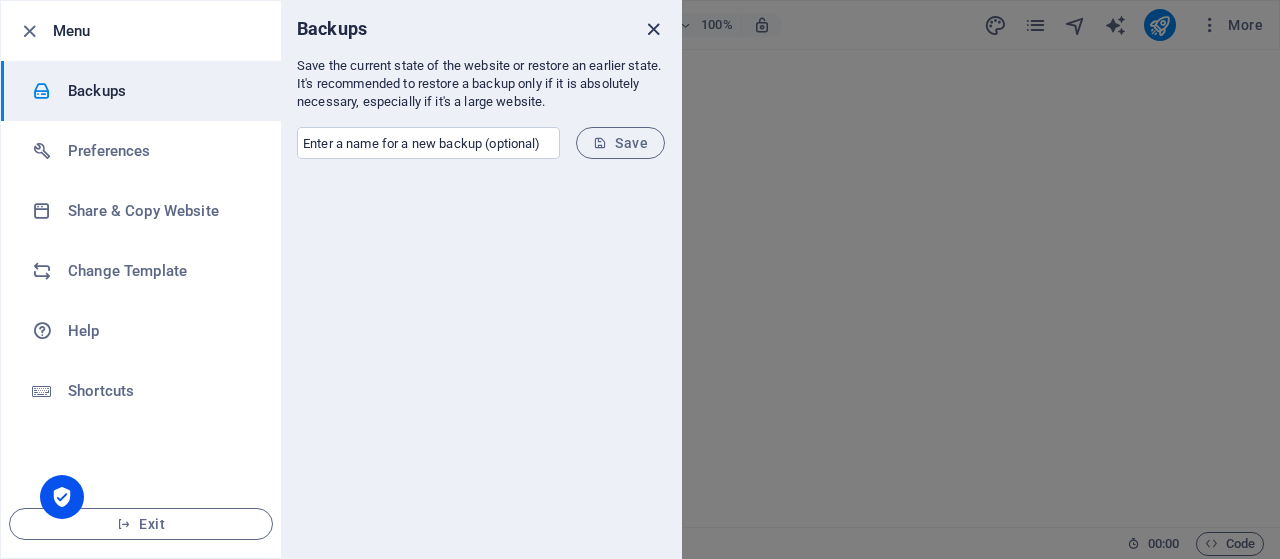click at bounding box center [653, 29] 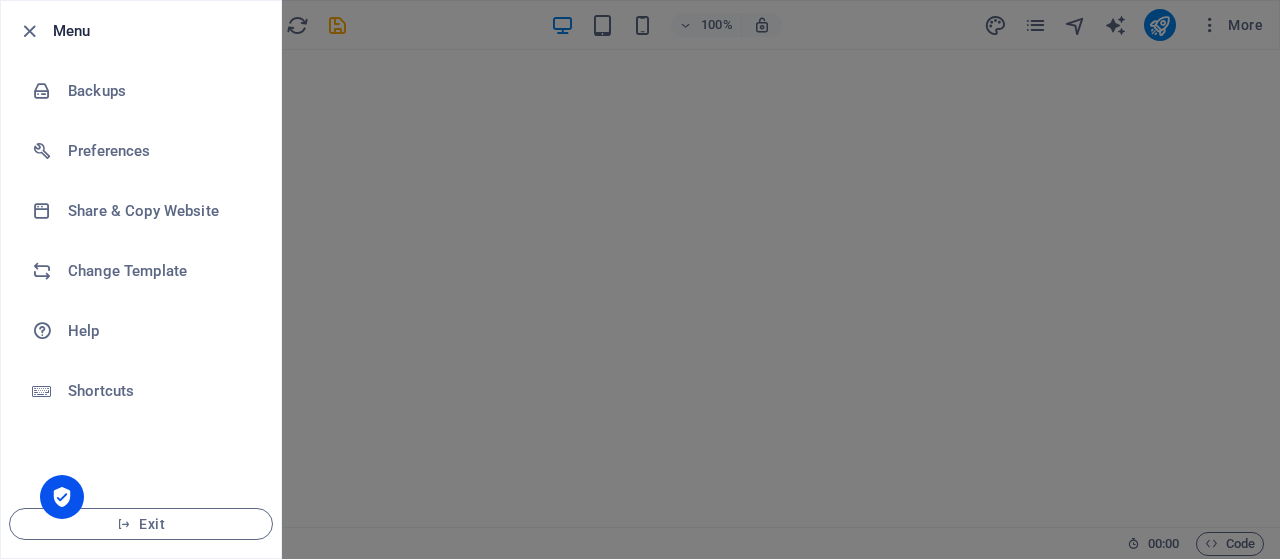 click at bounding box center (640, 279) 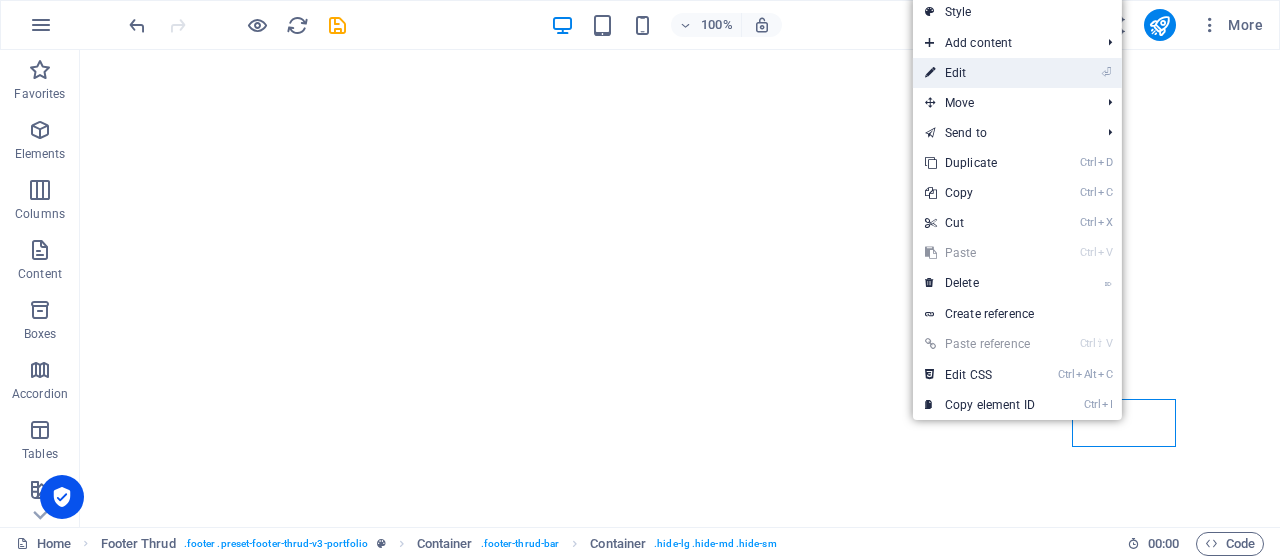 click on "⏎  Edit" at bounding box center (980, 73) 